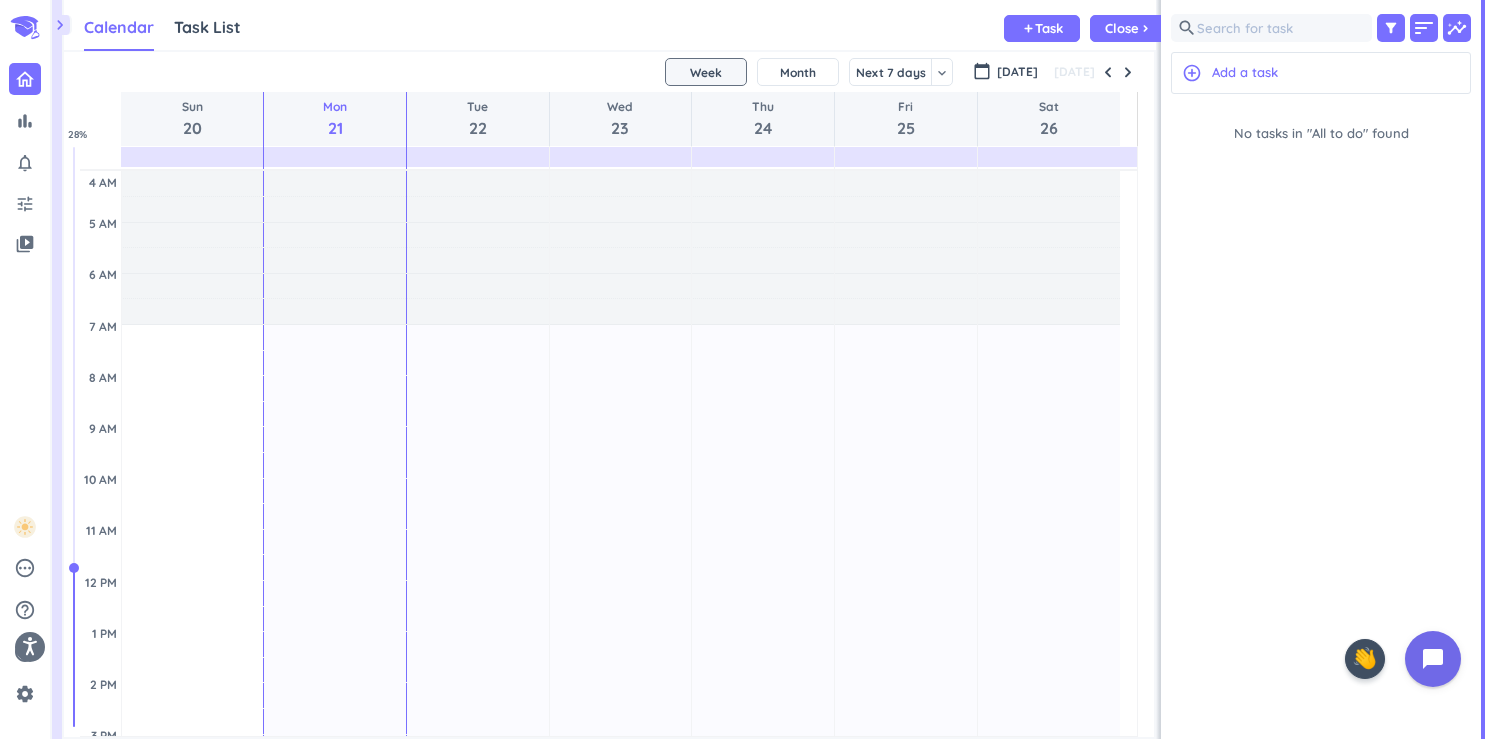 scroll, scrollTop: 0, scrollLeft: 0, axis: both 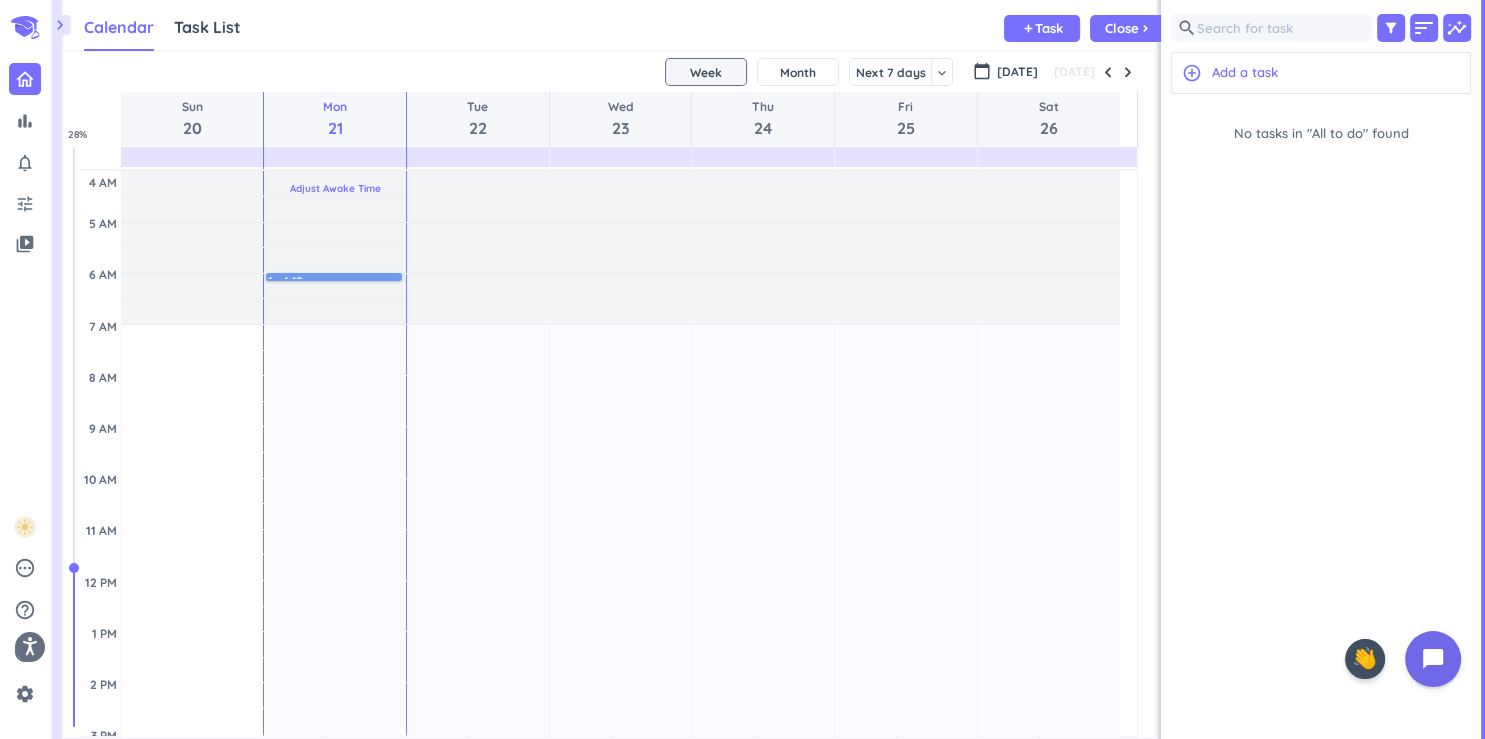 click on "16h 45m Past due Plan Adjust Awake Time Adjust Awake Time 6 - 6:10am" at bounding box center [335, 785] 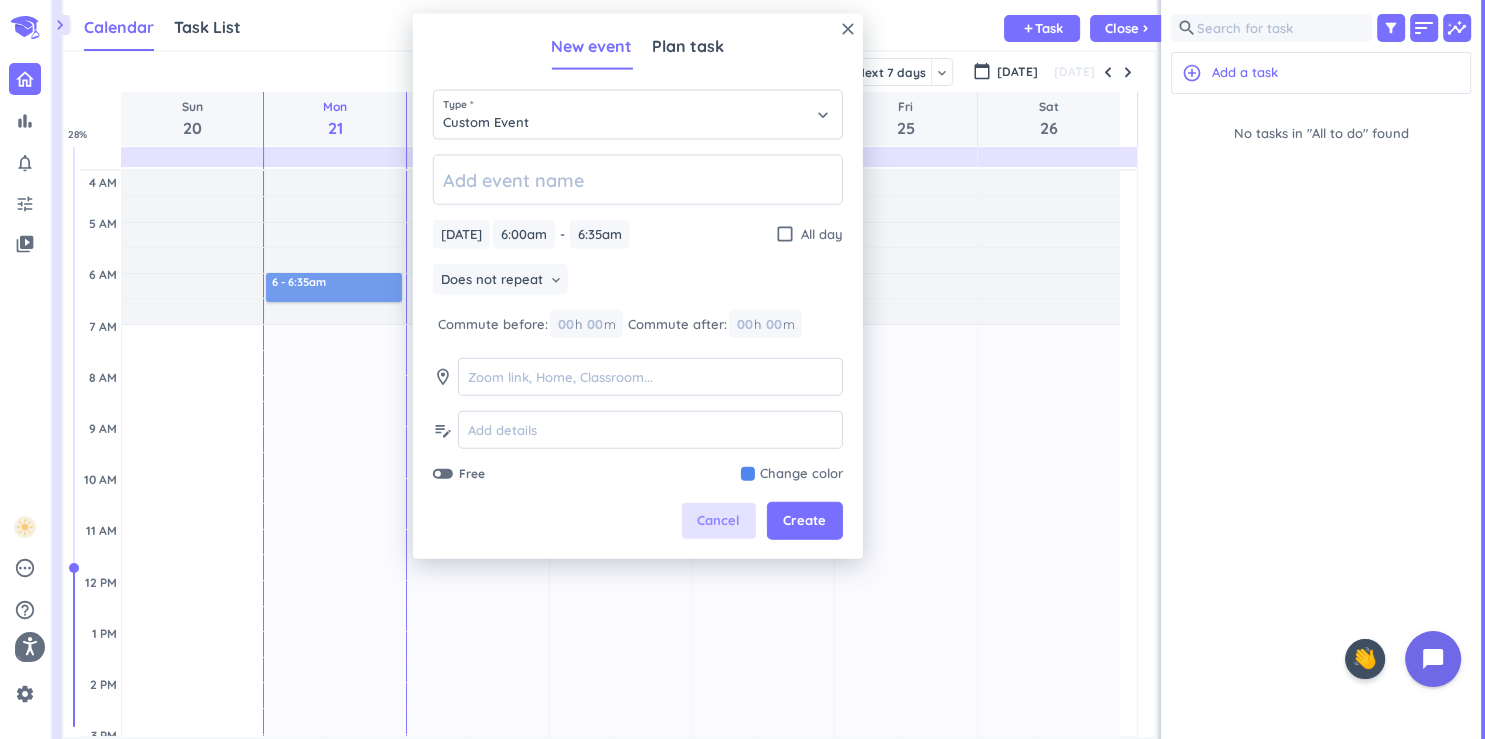 click on "Cancel" at bounding box center [718, 520] 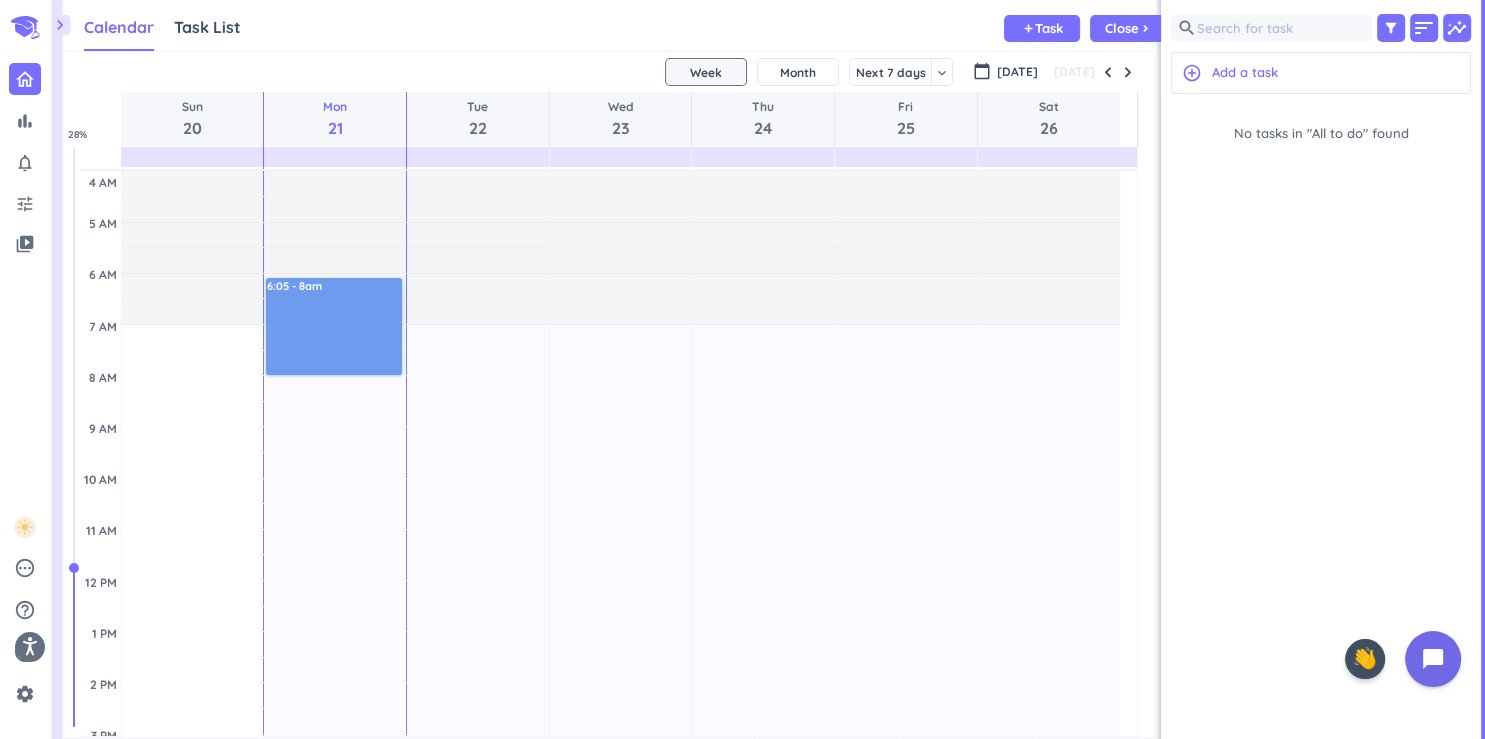 drag, startPoint x: 286, startPoint y: 278, endPoint x: 281, endPoint y: 373, distance: 95.131485 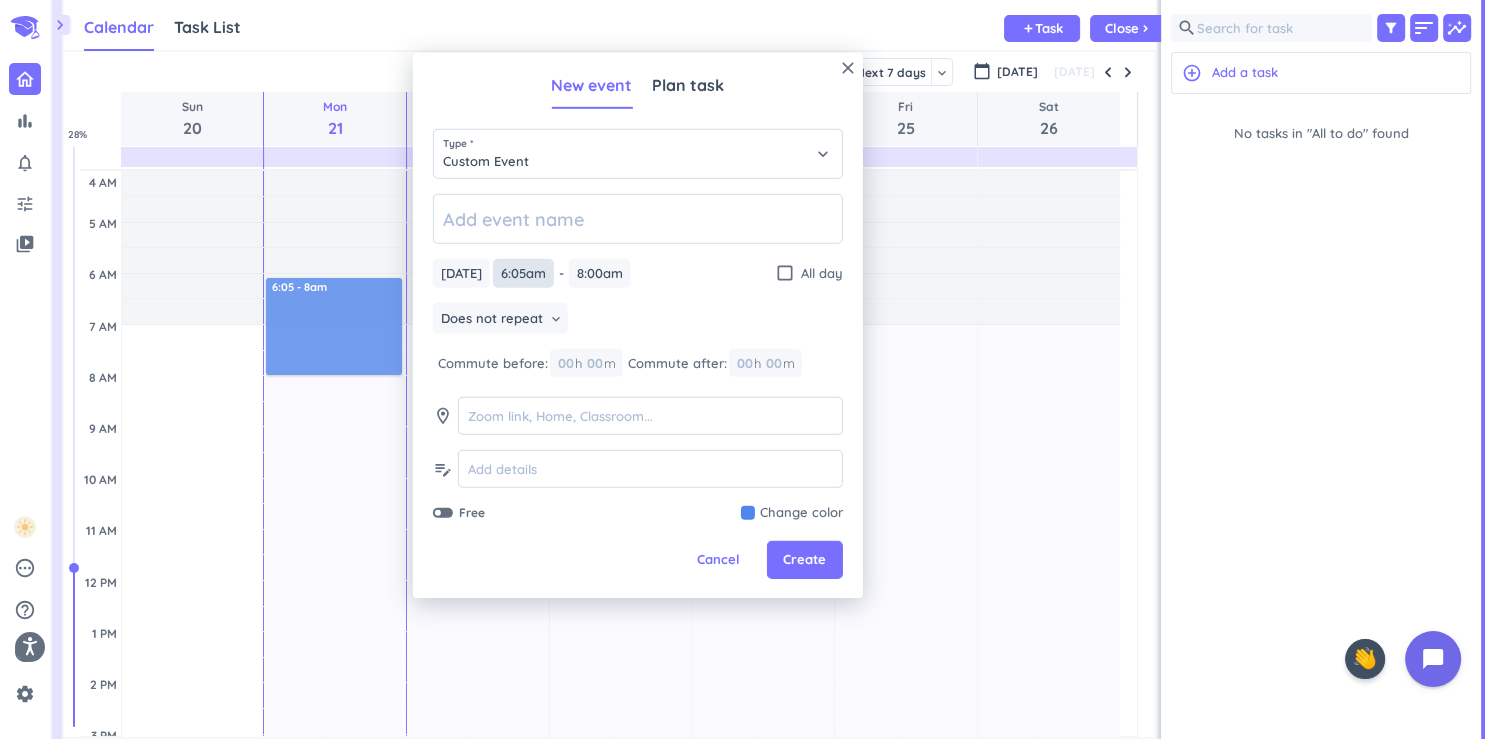 click on "6:05am" at bounding box center (523, 273) 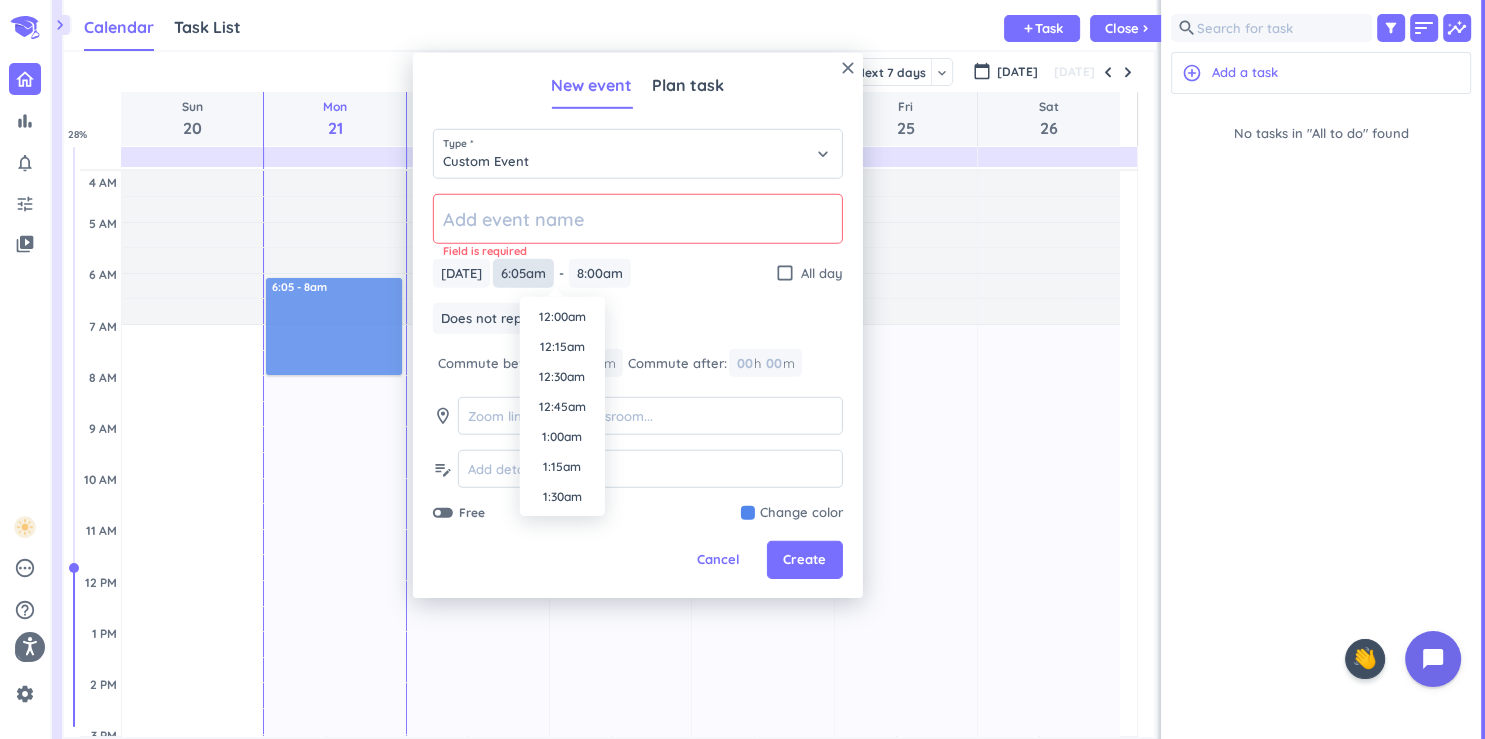 scroll, scrollTop: 630, scrollLeft: 0, axis: vertical 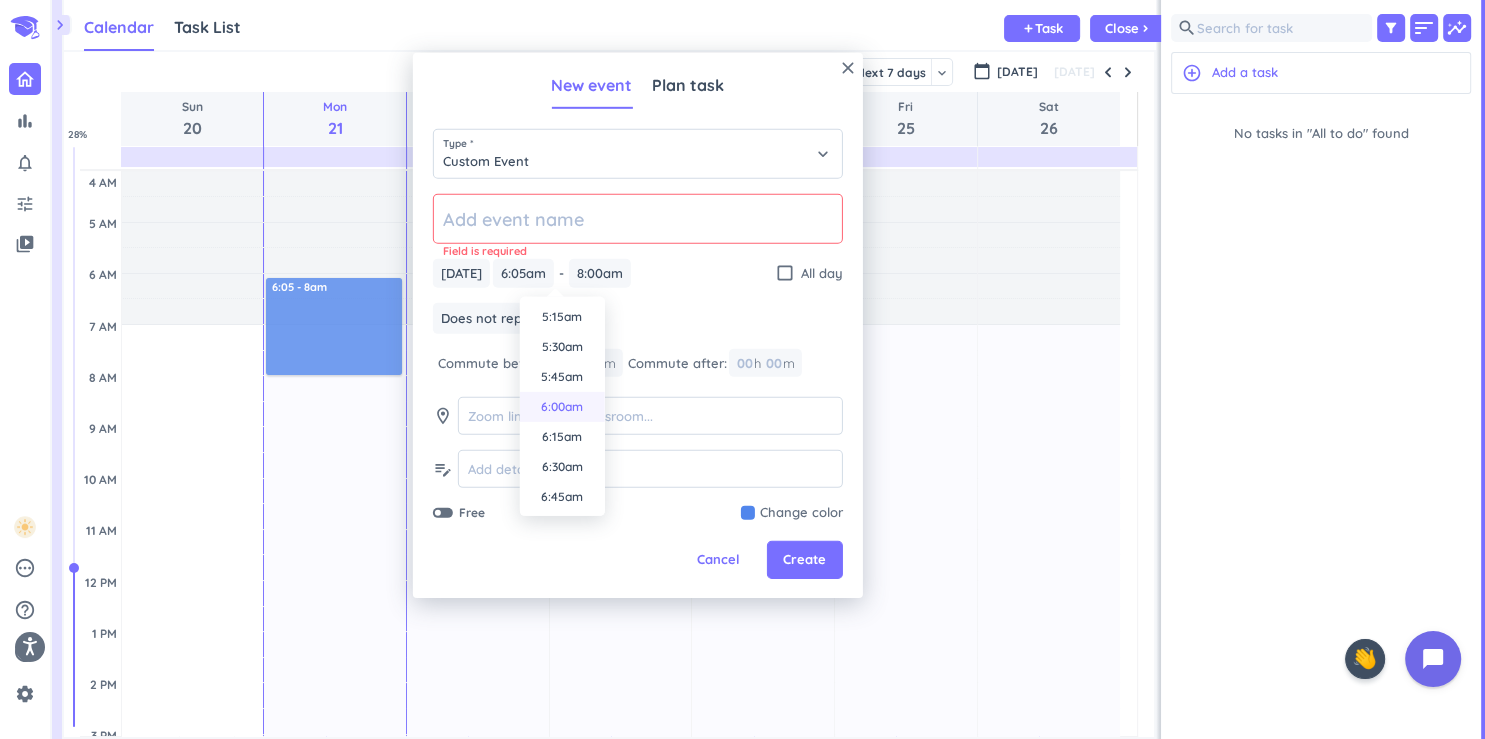 click on "6:00am" at bounding box center (562, 407) 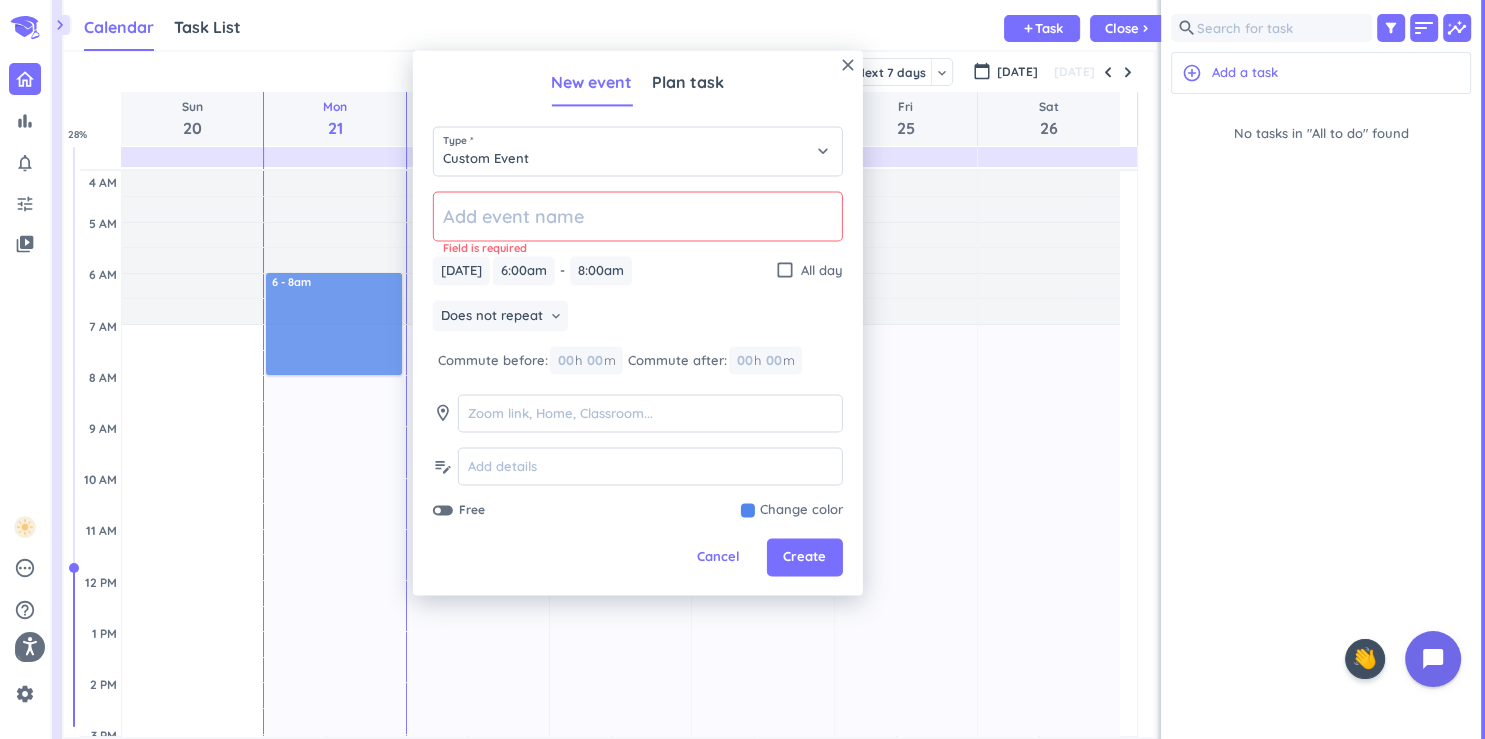 click 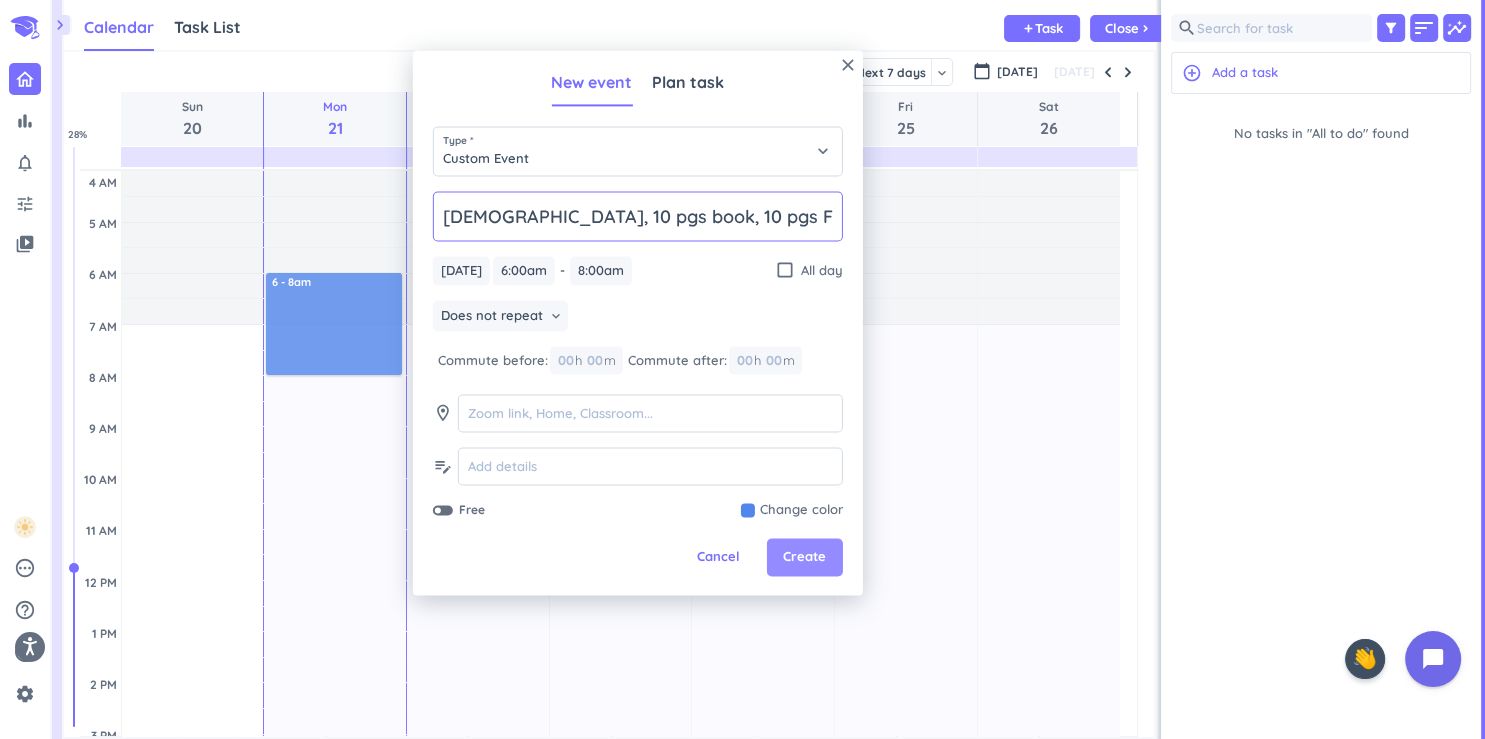 type on "[DEMOGRAPHIC_DATA], 10 pgs book, 10 pgs FIN" 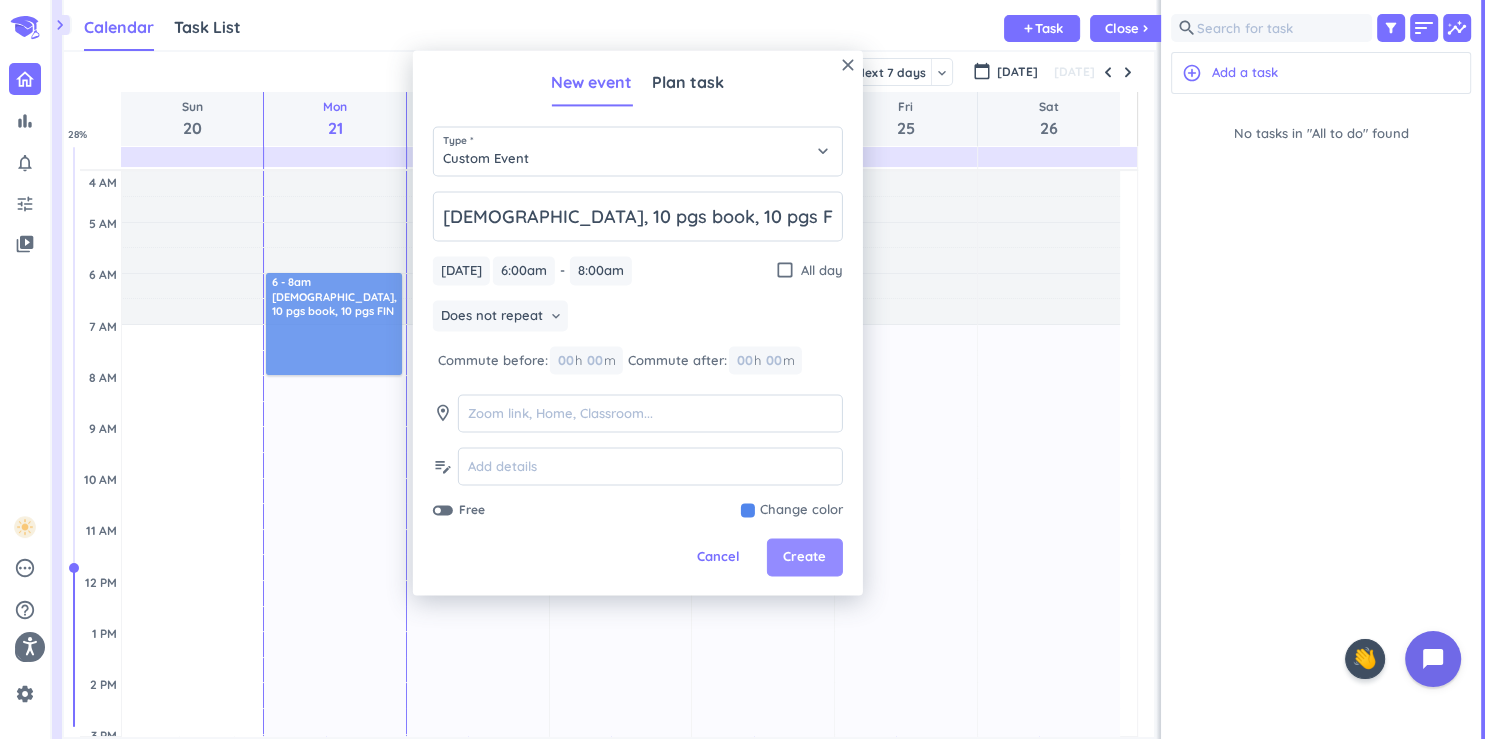 click on "Create" at bounding box center (804, 558) 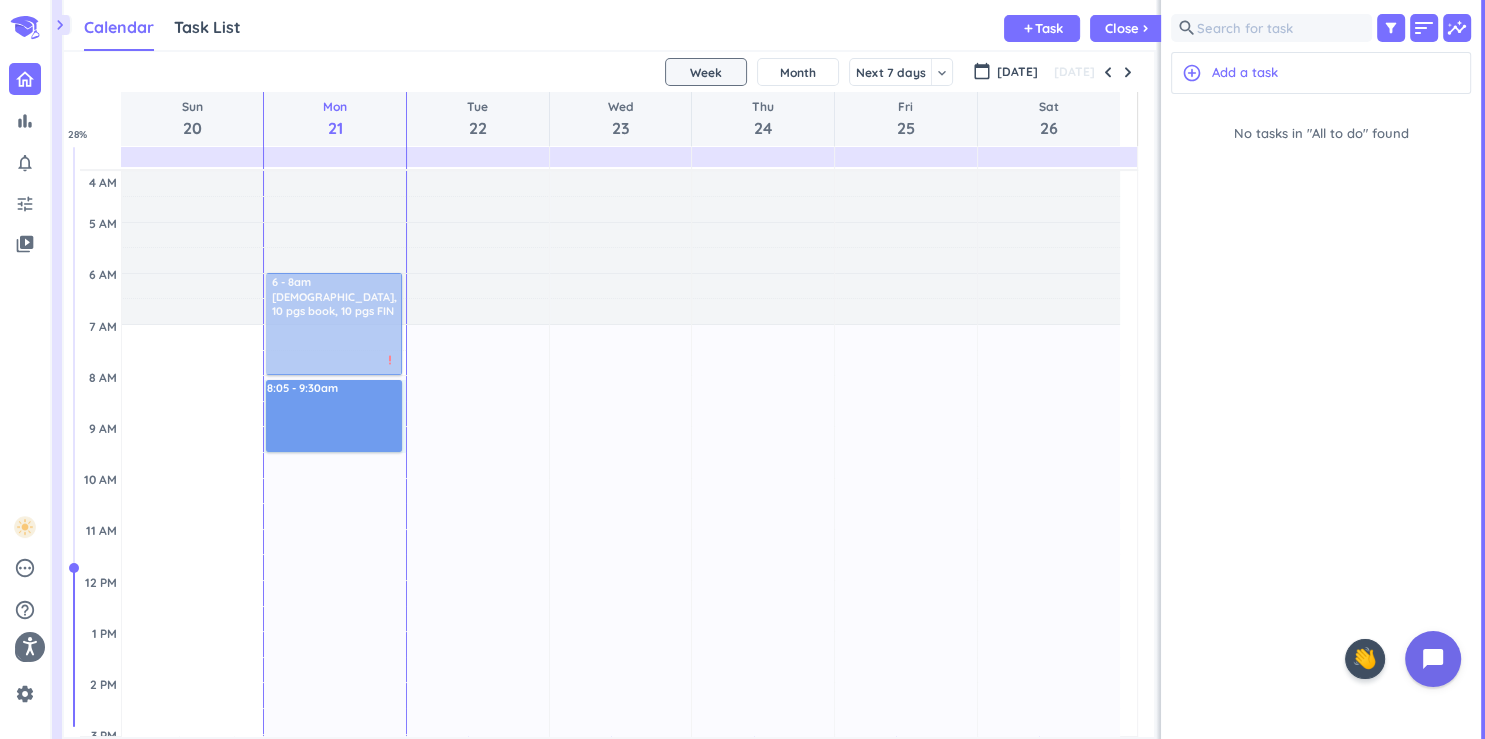 drag, startPoint x: 350, startPoint y: 380, endPoint x: 357, endPoint y: 449, distance: 69.354164 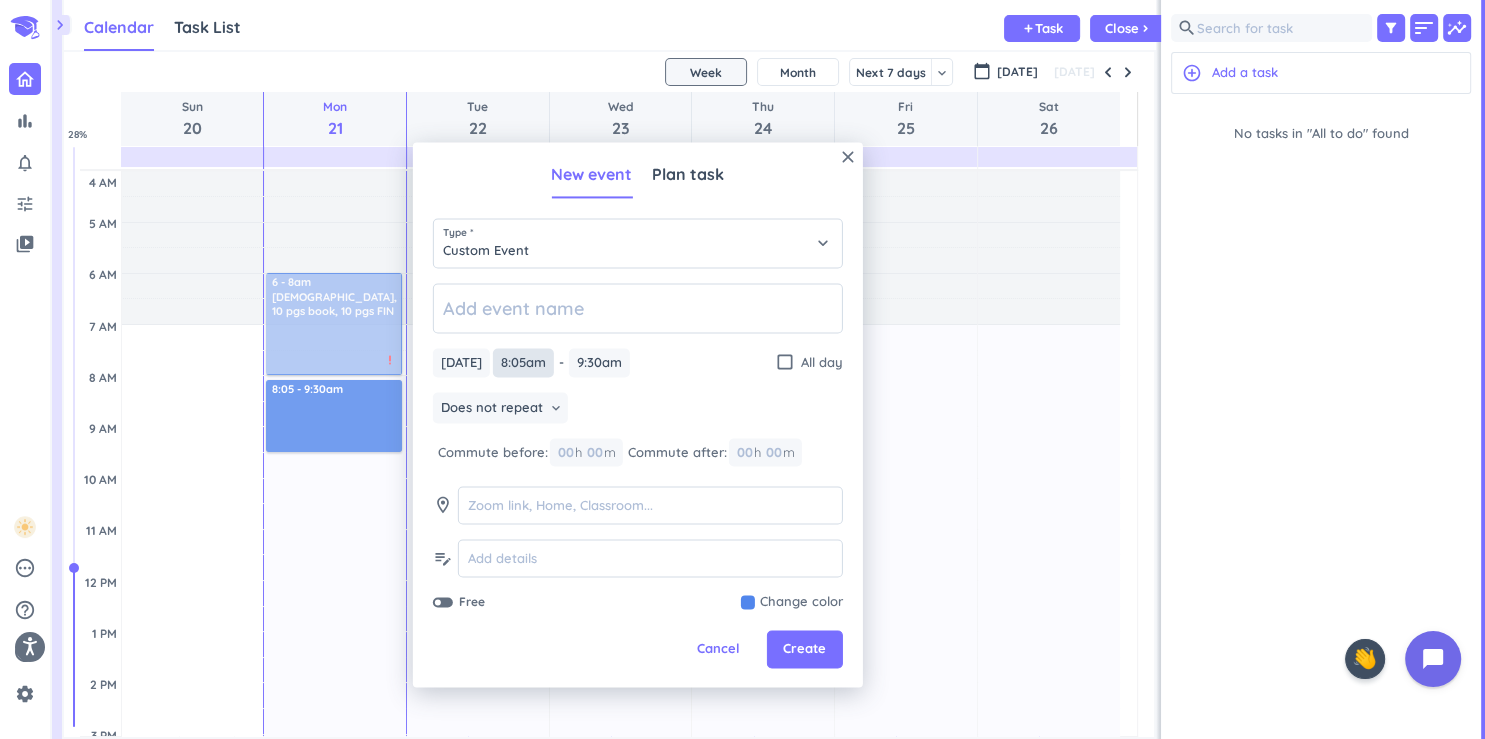 click on "8:05am" at bounding box center (523, 362) 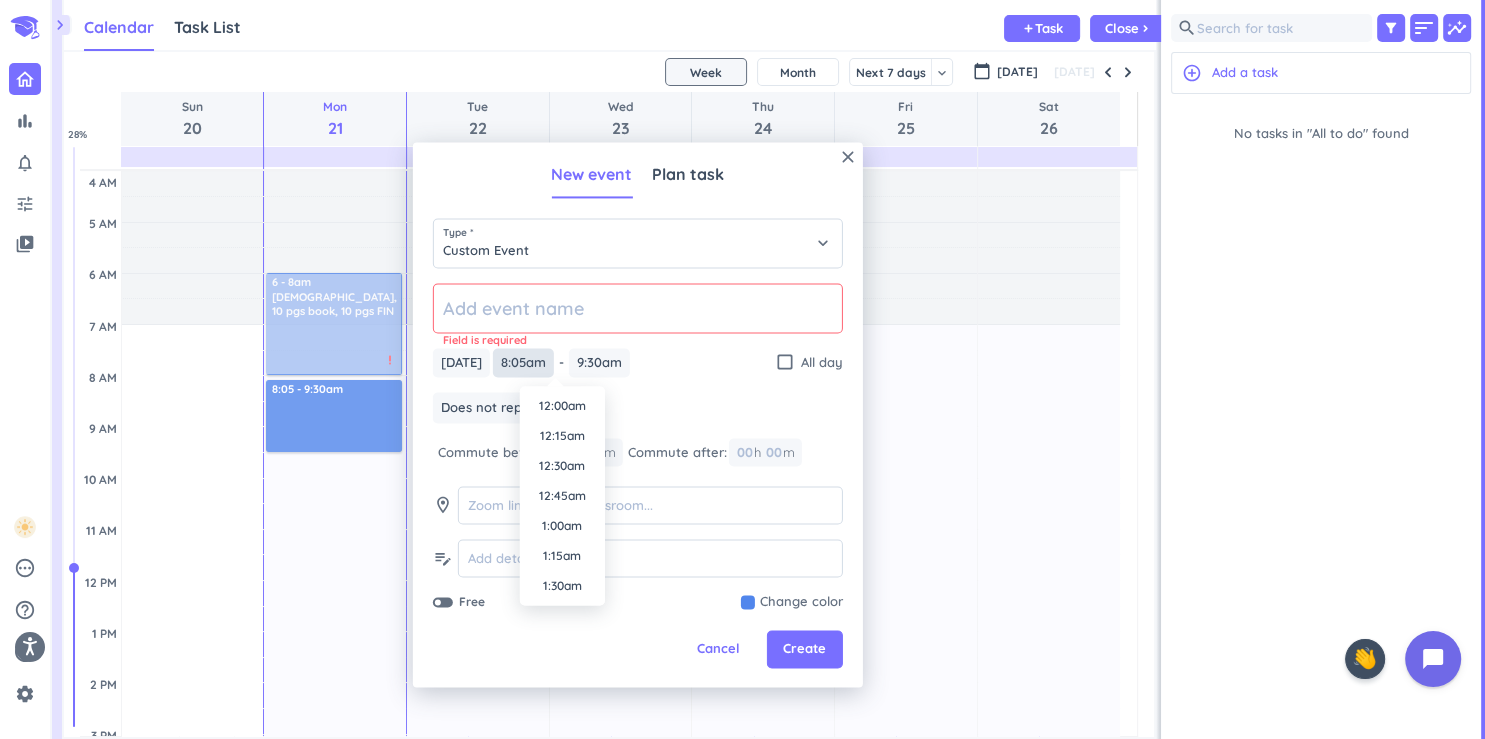 scroll, scrollTop: 870, scrollLeft: 0, axis: vertical 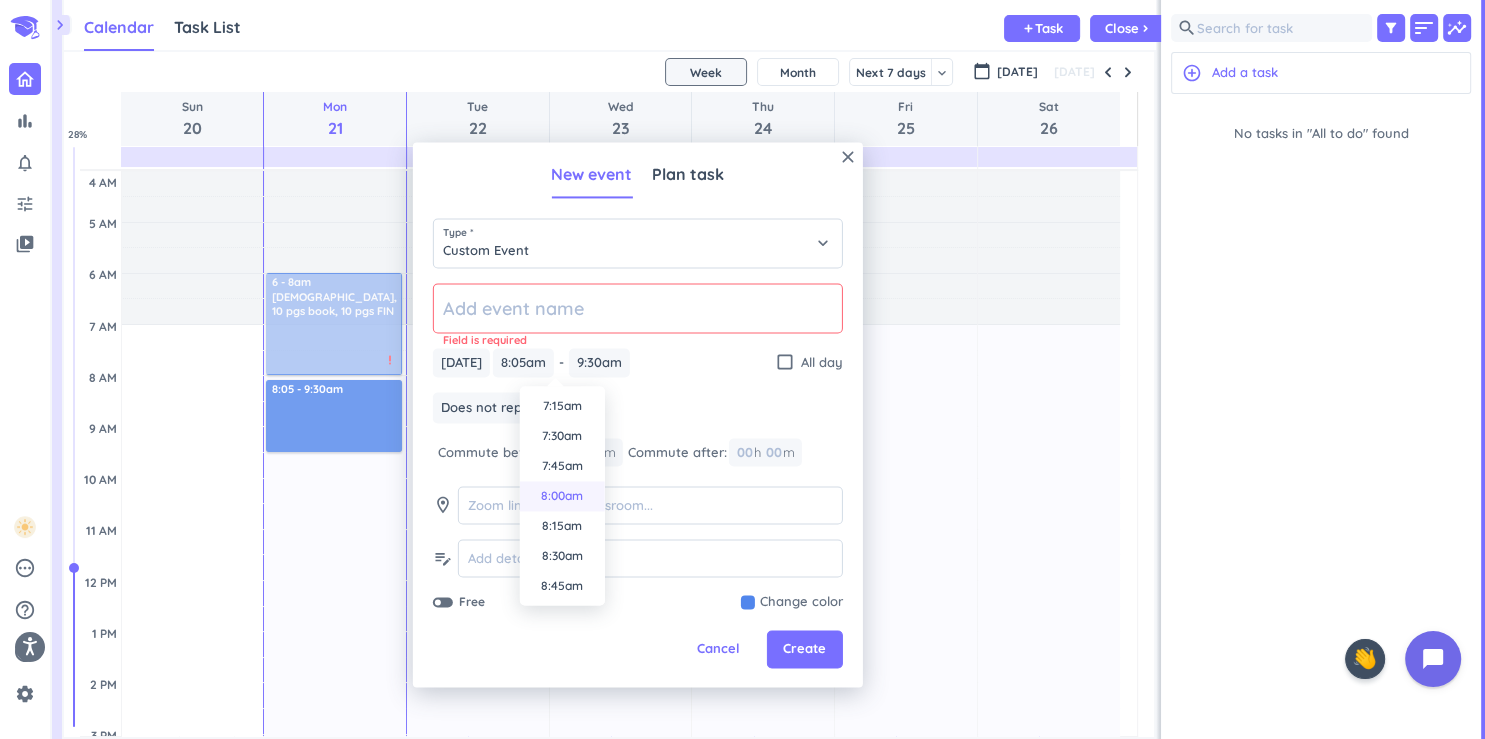 click on "8:00am" at bounding box center [562, 496] 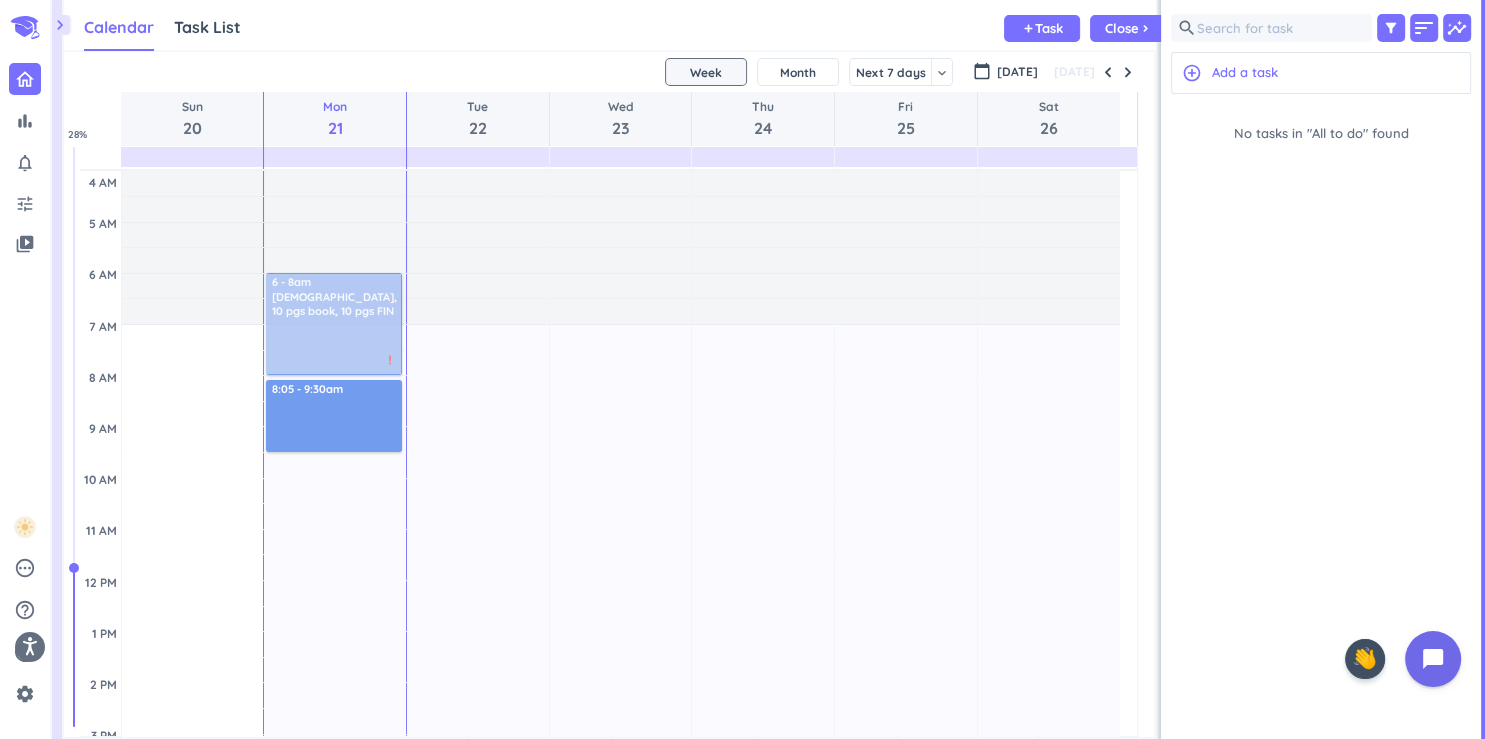 type on "8:00am" 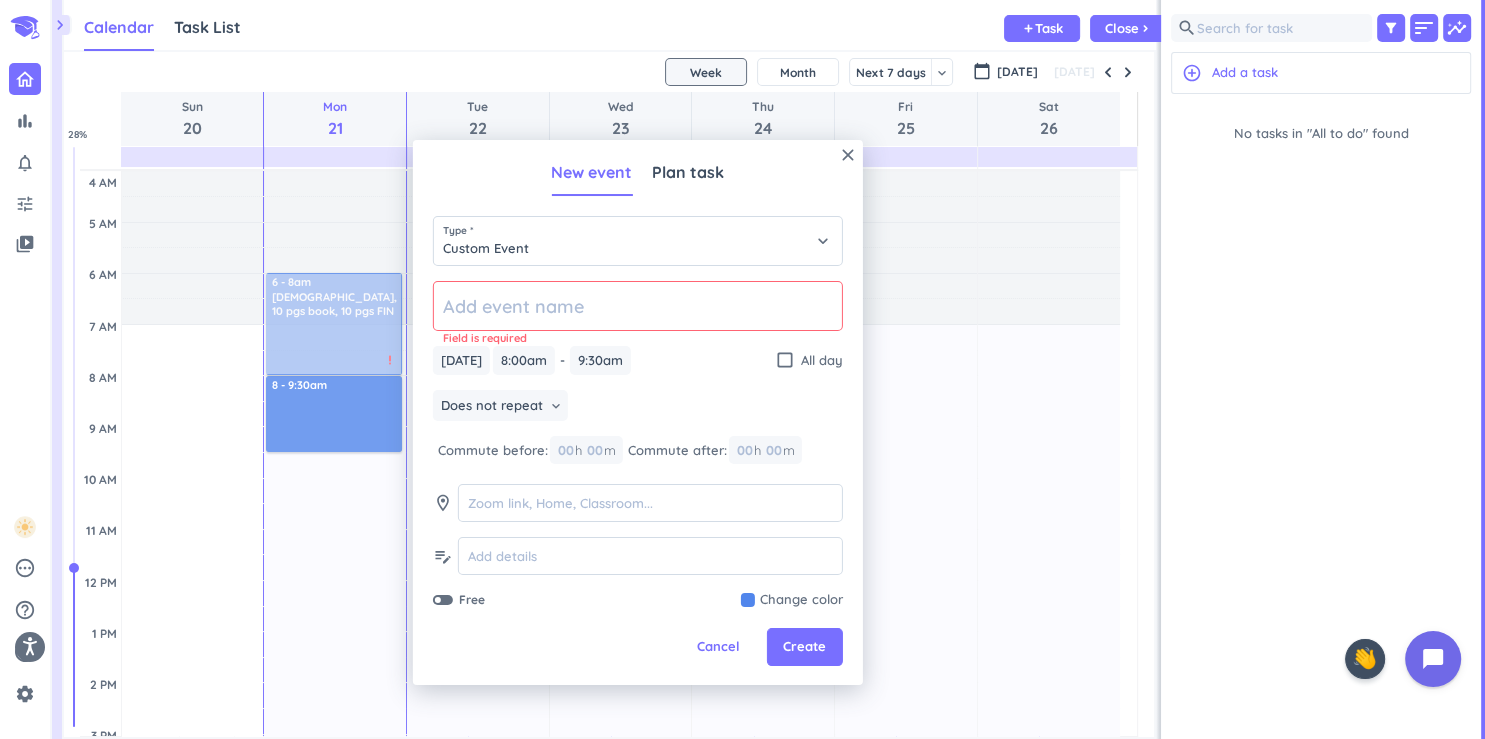 click 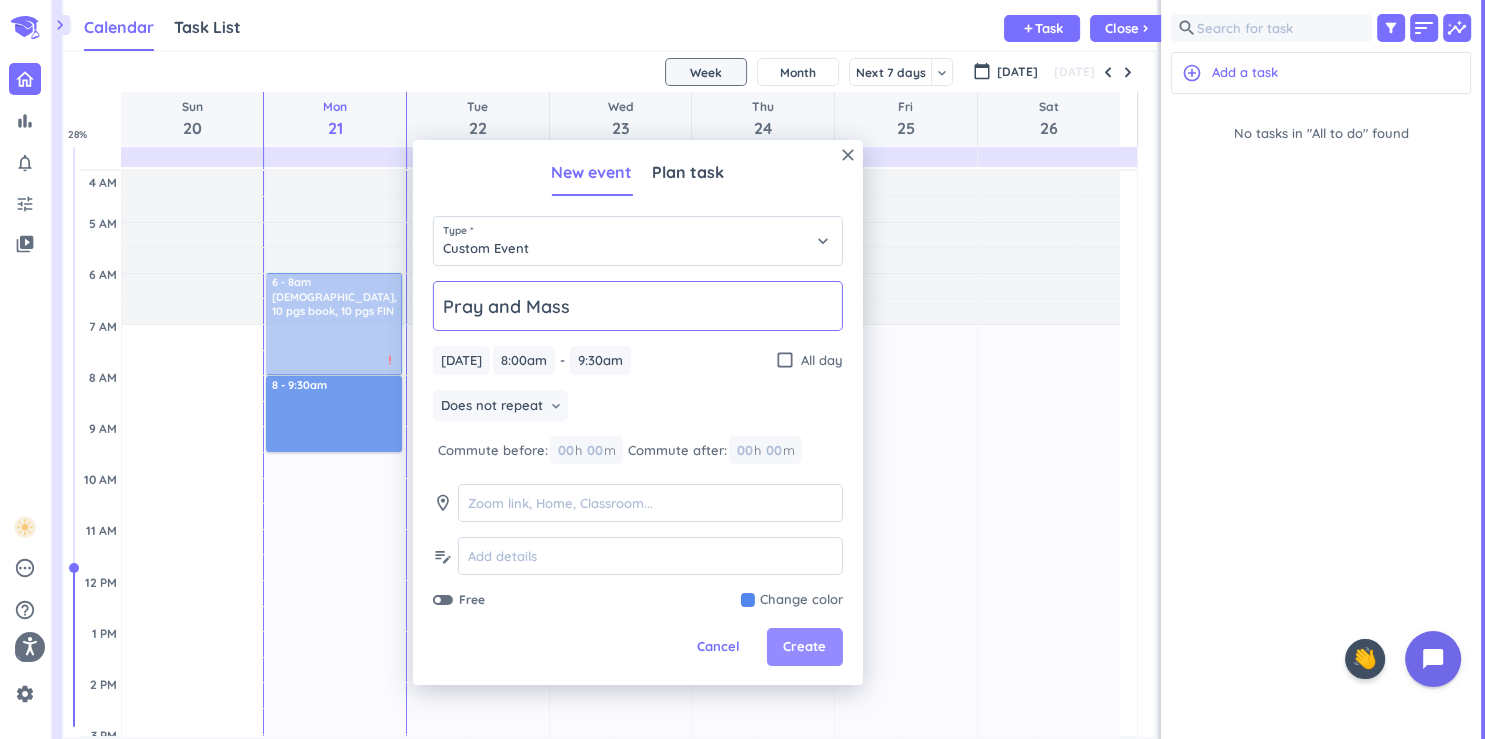 type on "Pray and Mass" 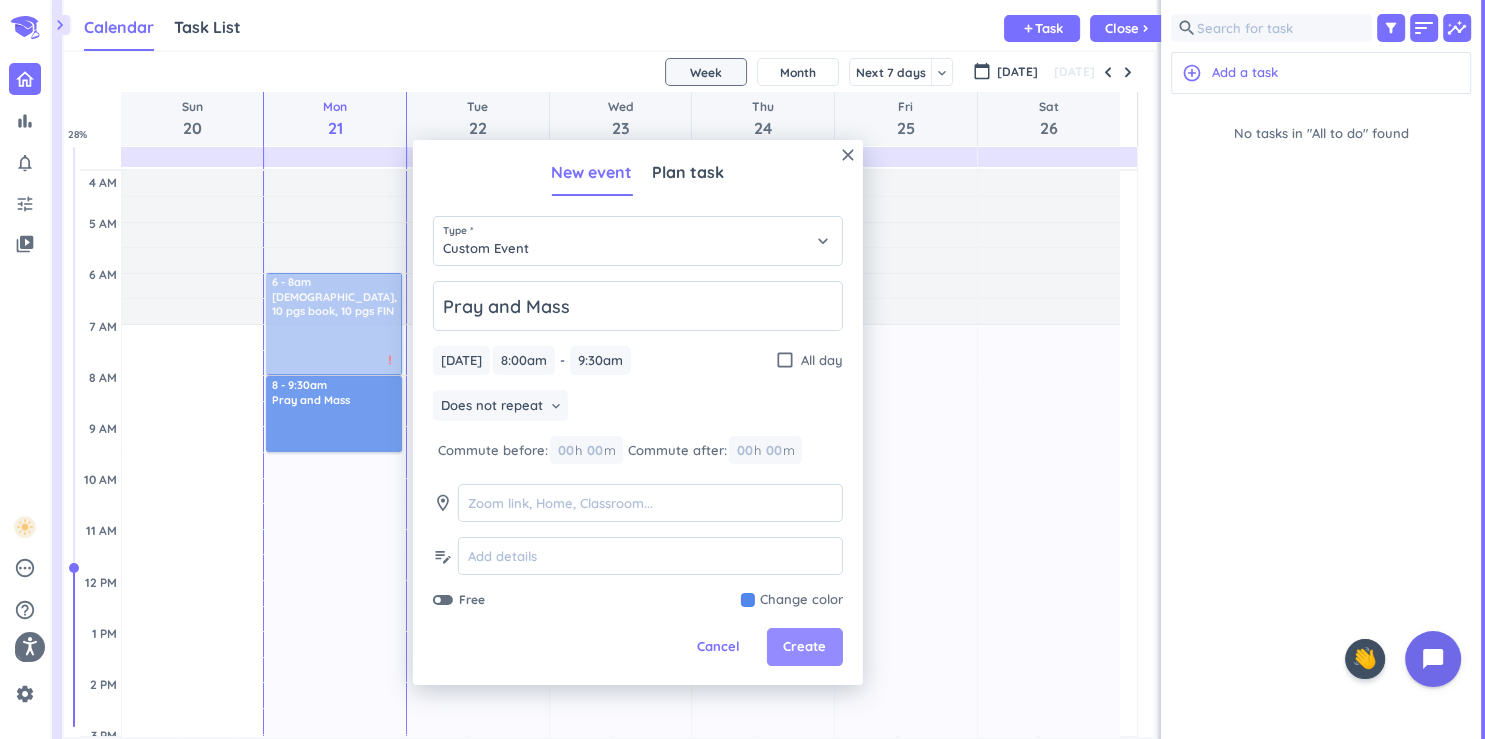 click on "Create" at bounding box center [804, 647] 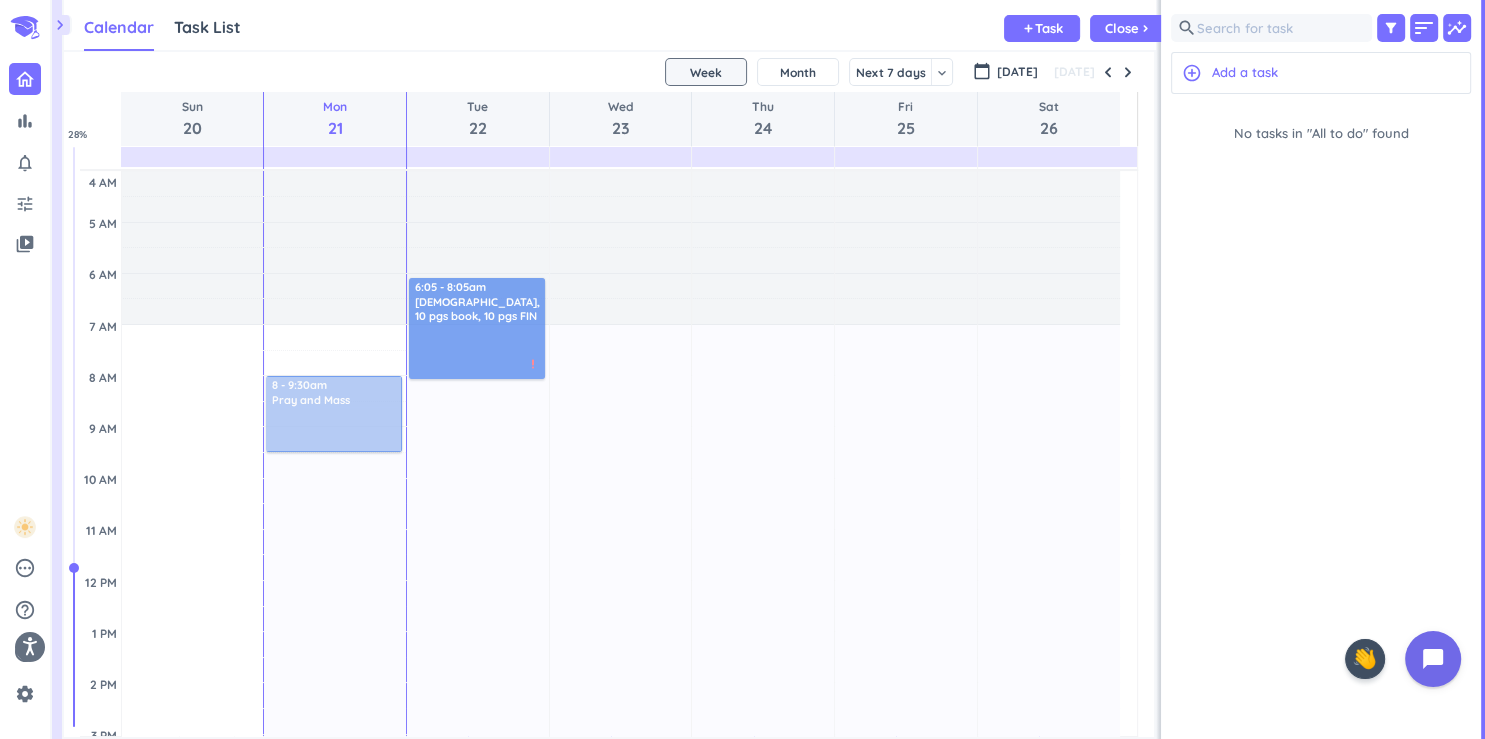 drag, startPoint x: 366, startPoint y: 337, endPoint x: 474, endPoint y: 338, distance: 108.00463 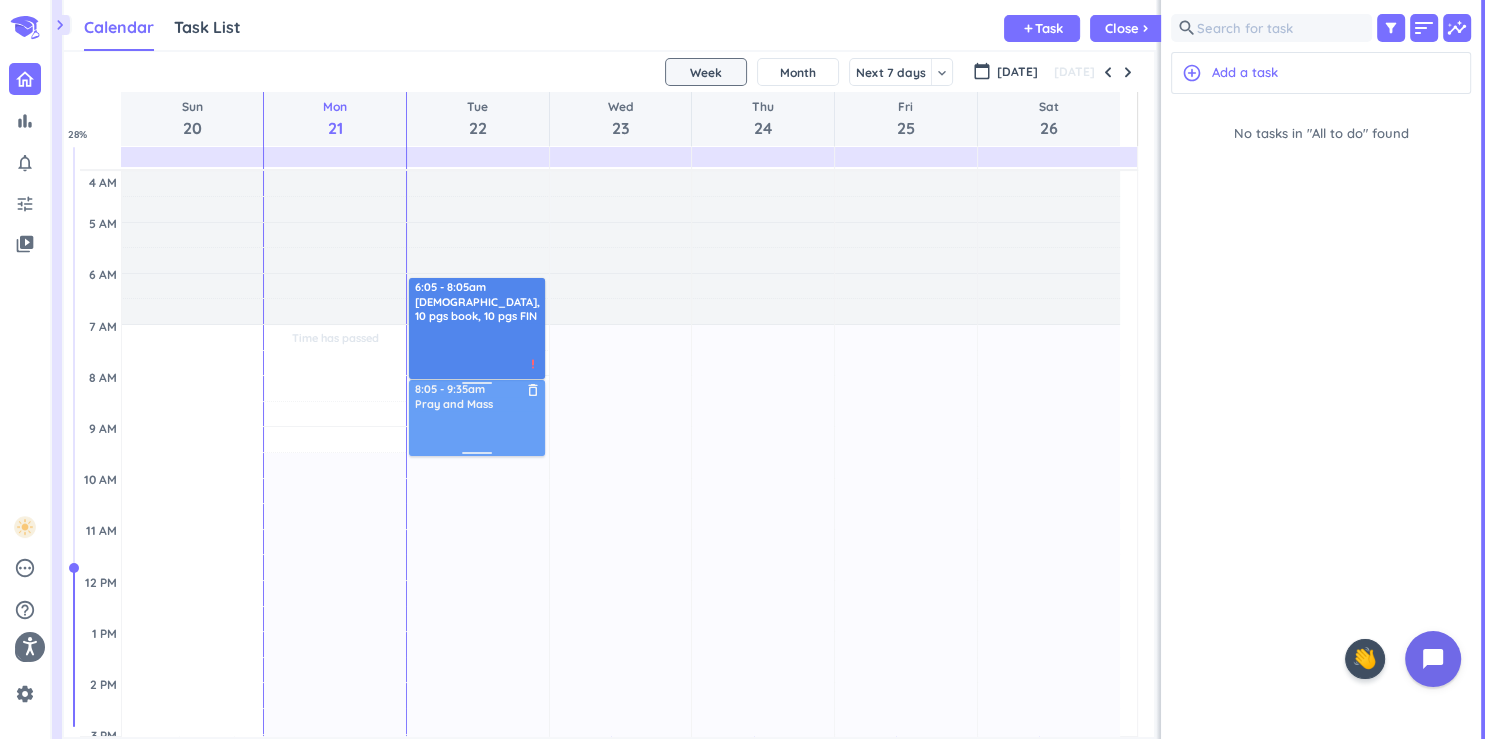 click on "Time has passed Past due Plan Adjust Awake Time Adjust Awake Time Time has passed Past due Plan 14h 15m Past due Plan Adjust Awake Time Adjust Awake Time 8 - 9:30am Pray and Mass delete_outline 15h 40m Past due Plan Adjust Awake Time Adjust Awake Time 6:05 - 8:05am [DEMOGRAPHIC_DATA], 10 pgs book, 10 pgs FIN delete_outline priority_high 8:05 - 9:35am Pray and Mass delete_outline 16h 45m Past due Plan Adjust Awake Time Adjust Awake Time 16h 45m Past due Plan Adjust Awake Time Adjust Awake Time 16h 45m Past due Plan Adjust Awake Time Adjust Awake Time 16h 45m Past due Plan Adjust Awake Time Adjust Awake Time" at bounding box center (600, 785) 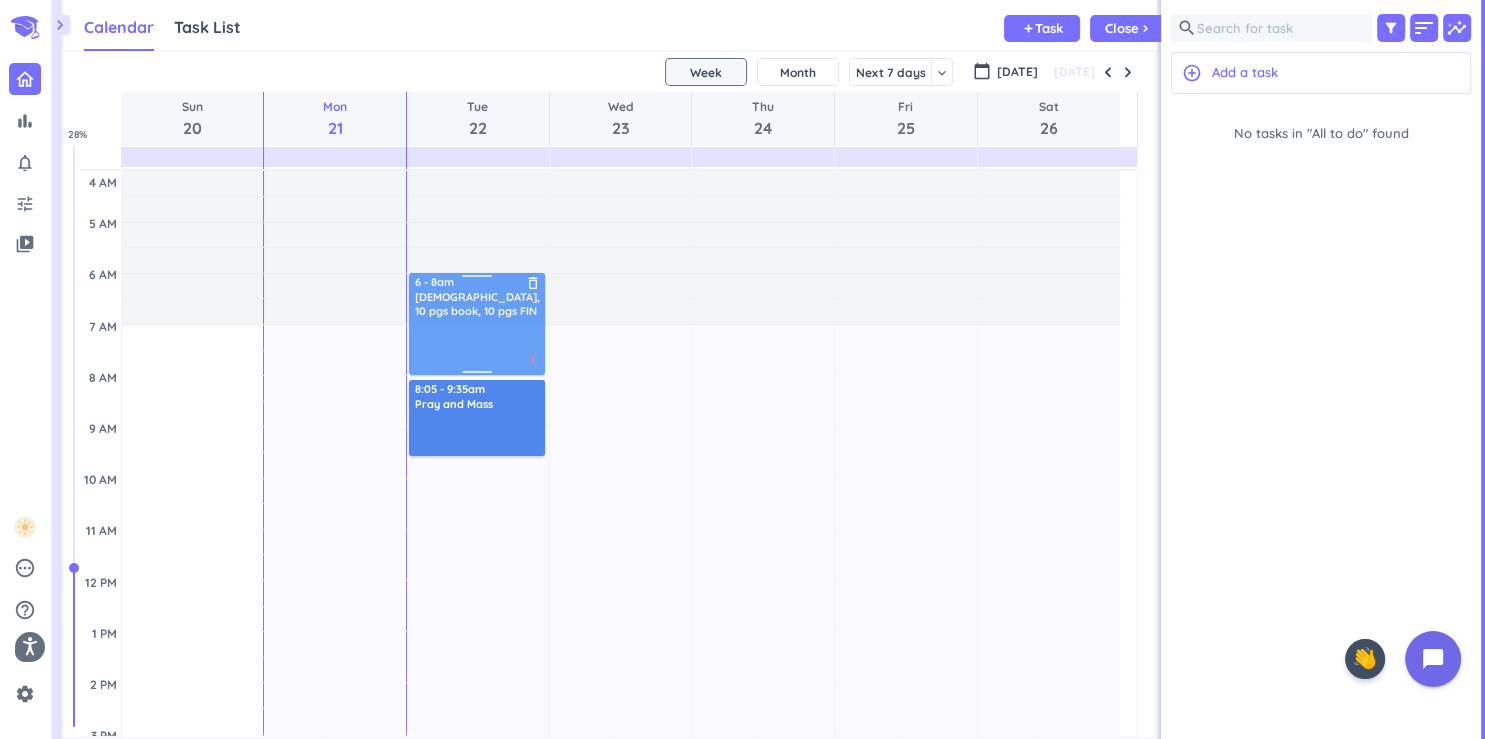 click on "14h 10m Past due Plan Adjust Awake Time Adjust Awake Time 6:05 - 8:05am [DEMOGRAPHIC_DATA], 10 pgs book, 10 pgs FIN delete_outline priority_high 8:05 - 9:35am Pray and Mass delete_outline 6 - 8am [DEMOGRAPHIC_DATA], 10 pgs book, 10 pgs FIN delete_outline priority_high" at bounding box center (478, 785) 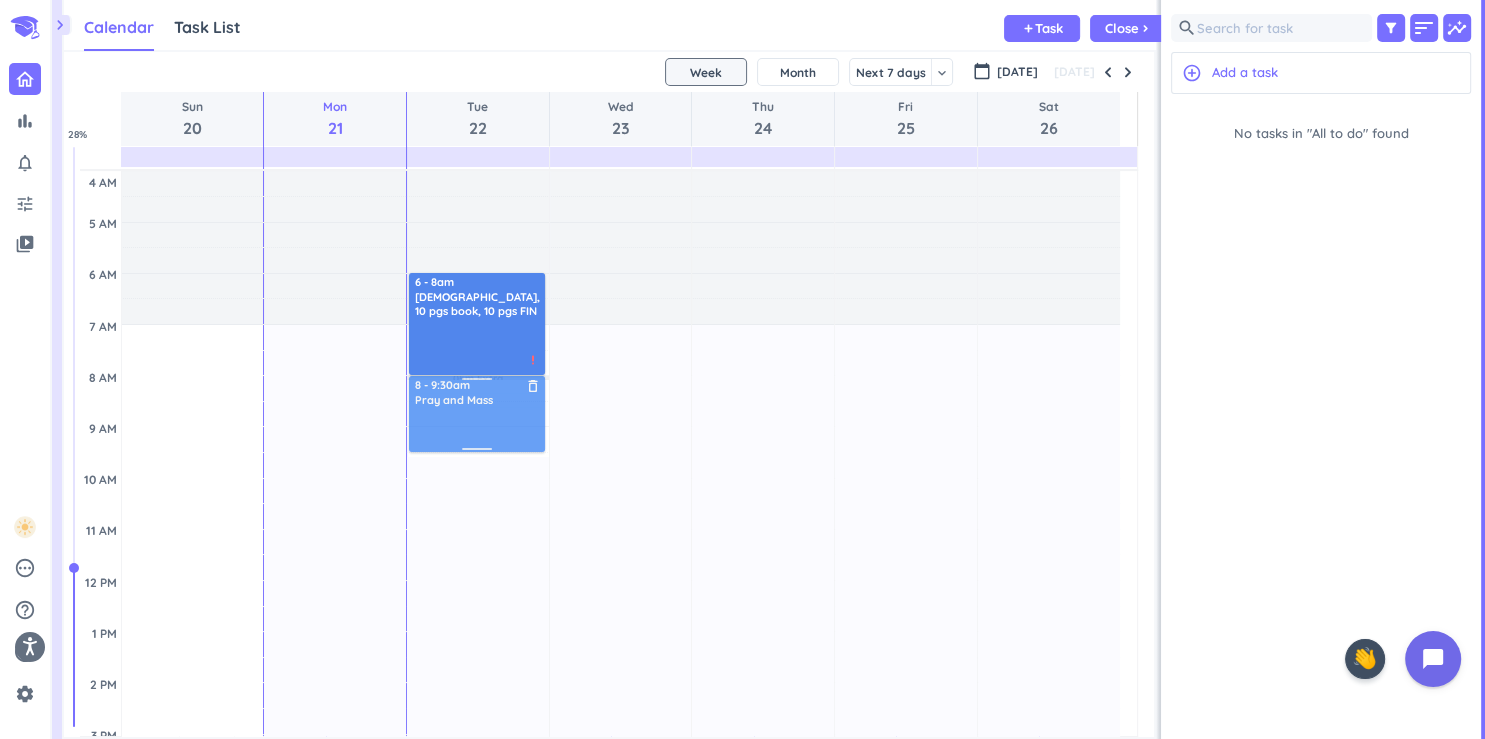 click on "14h 10m Past due Plan 05m Extra Adjust Awake Time Adjust Awake Time 6 - 8am [DEMOGRAPHIC_DATA], 10 pgs book, 10 pgs FIN delete_outline priority_high 8:05 - 9:35am Pray and Mass delete_outline 8 - 9:30am Pray and Mass delete_outline" at bounding box center (478, 785) 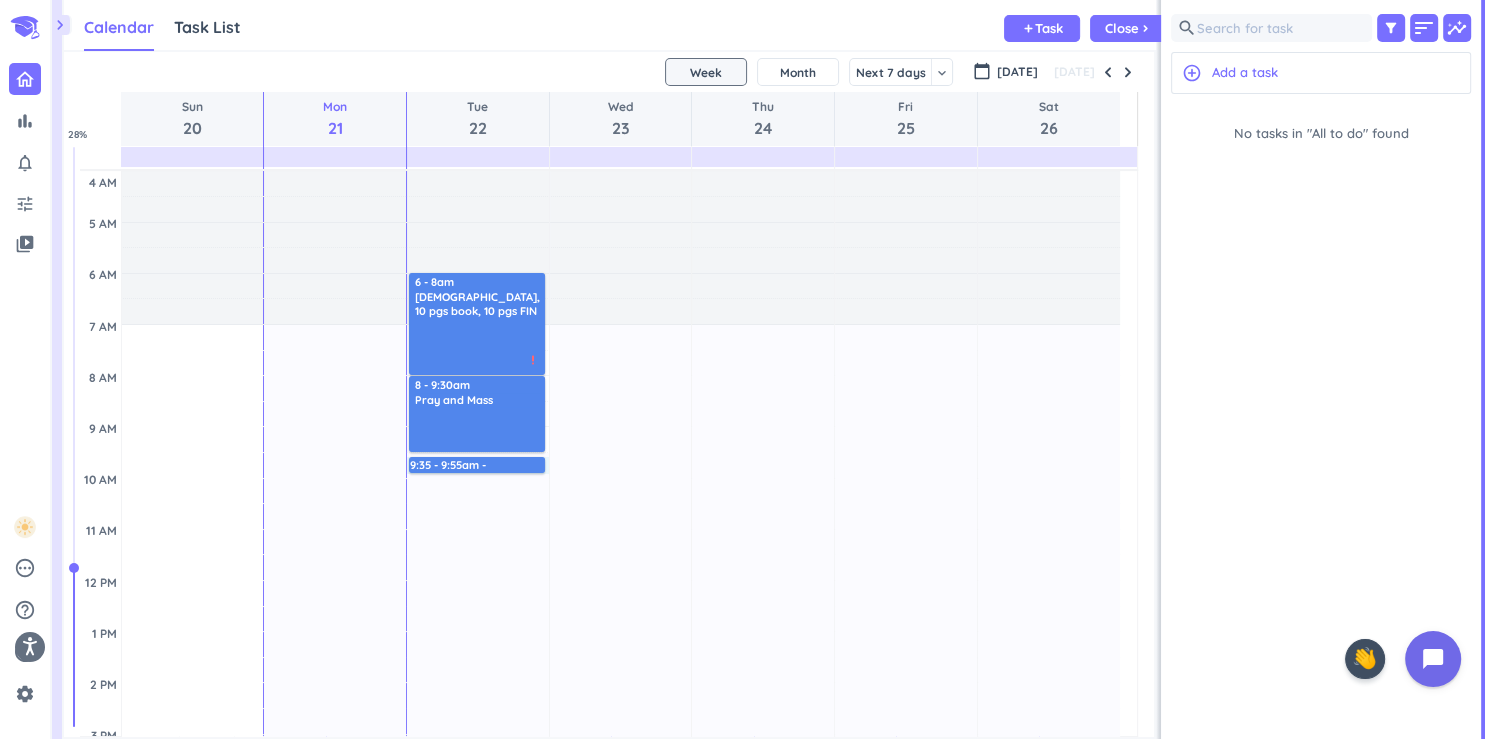 drag, startPoint x: 478, startPoint y: 457, endPoint x: 478, endPoint y: 470, distance: 13 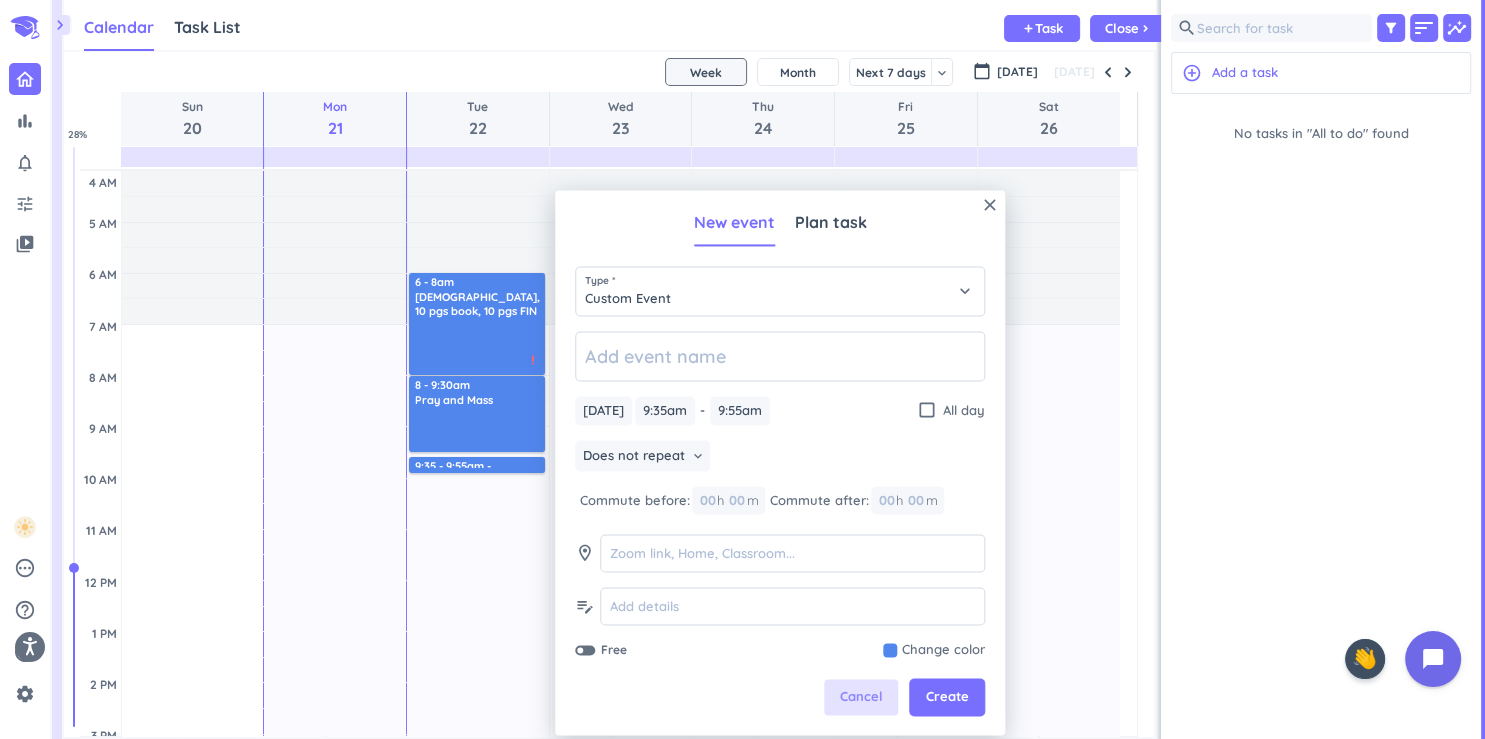 click on "Cancel" at bounding box center [861, 698] 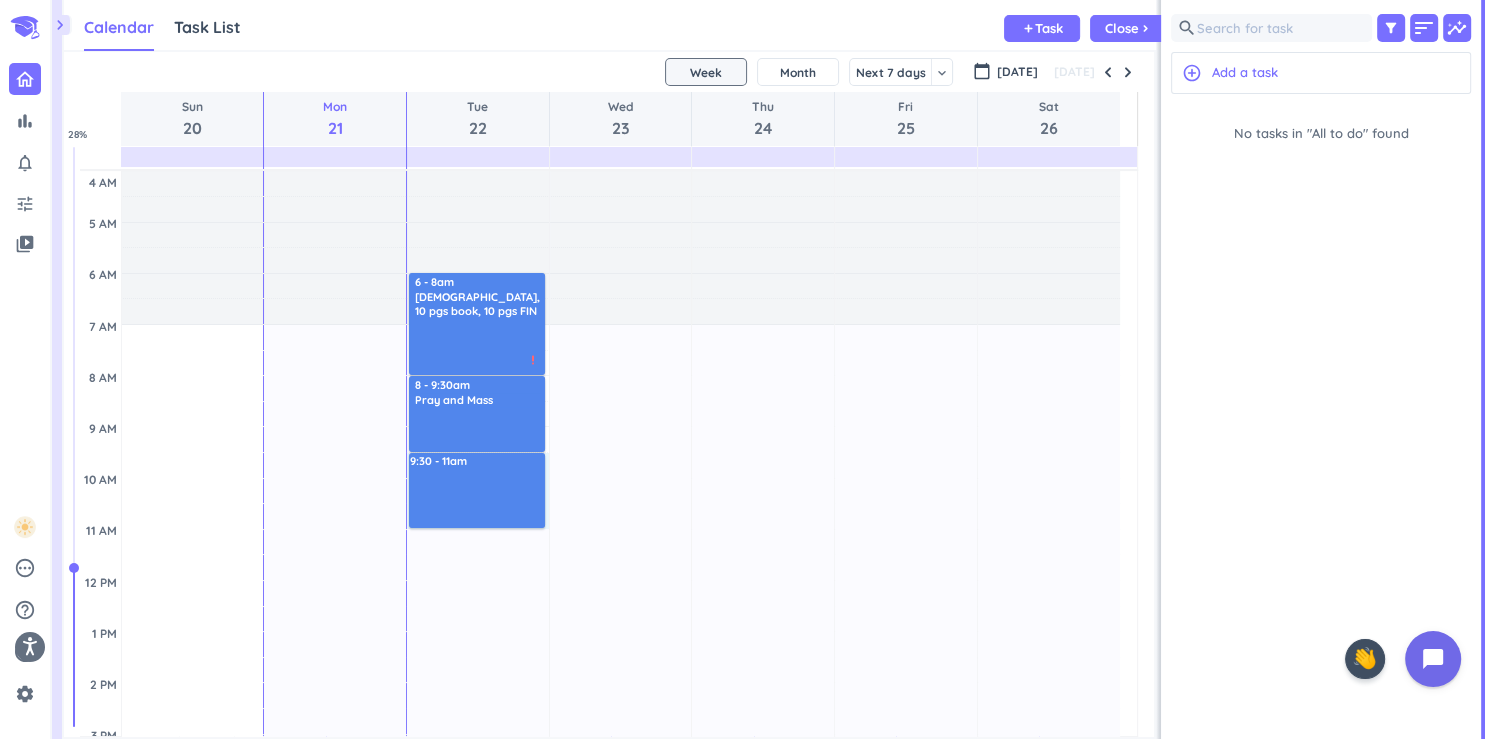drag, startPoint x: 486, startPoint y: 454, endPoint x: 475, endPoint y: 525, distance: 71.84706 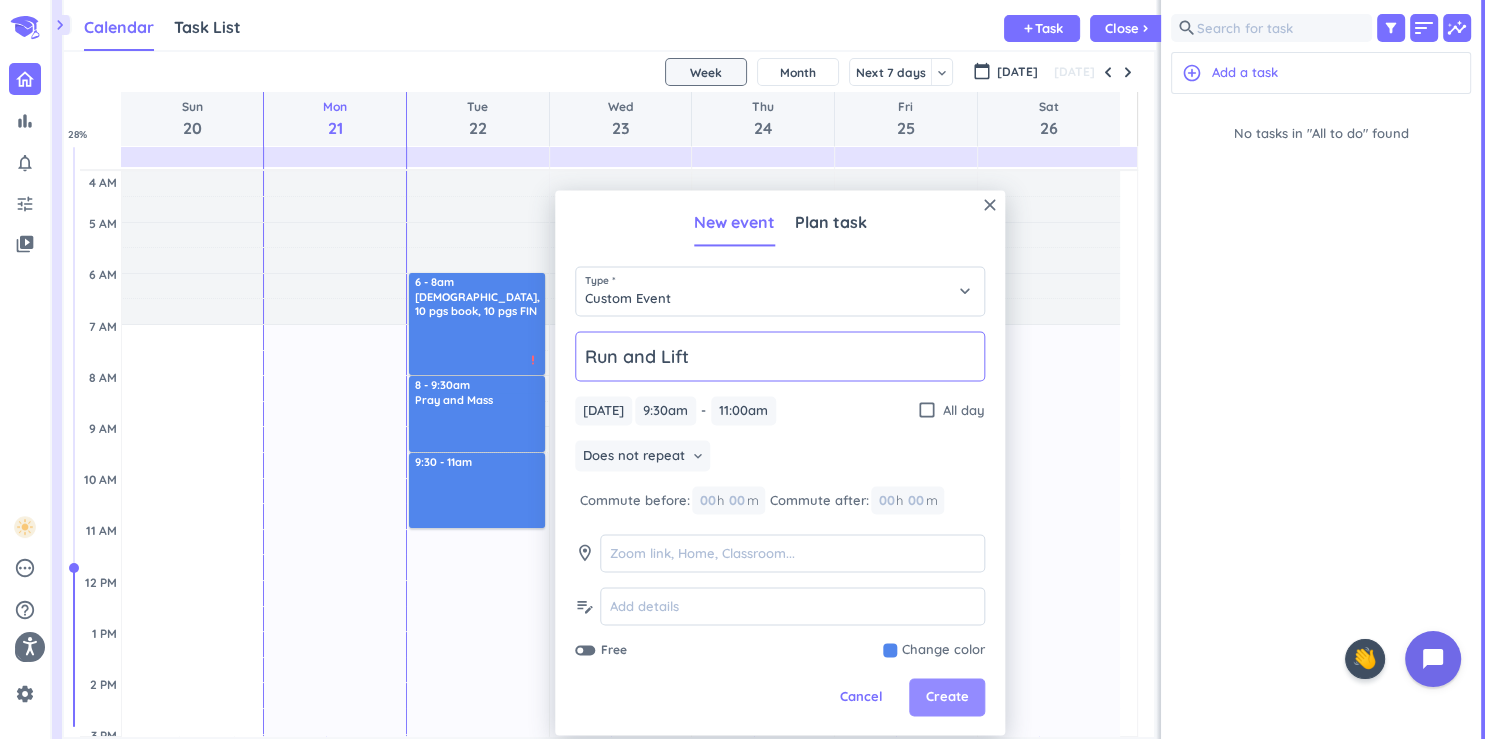type on "Run and Lift" 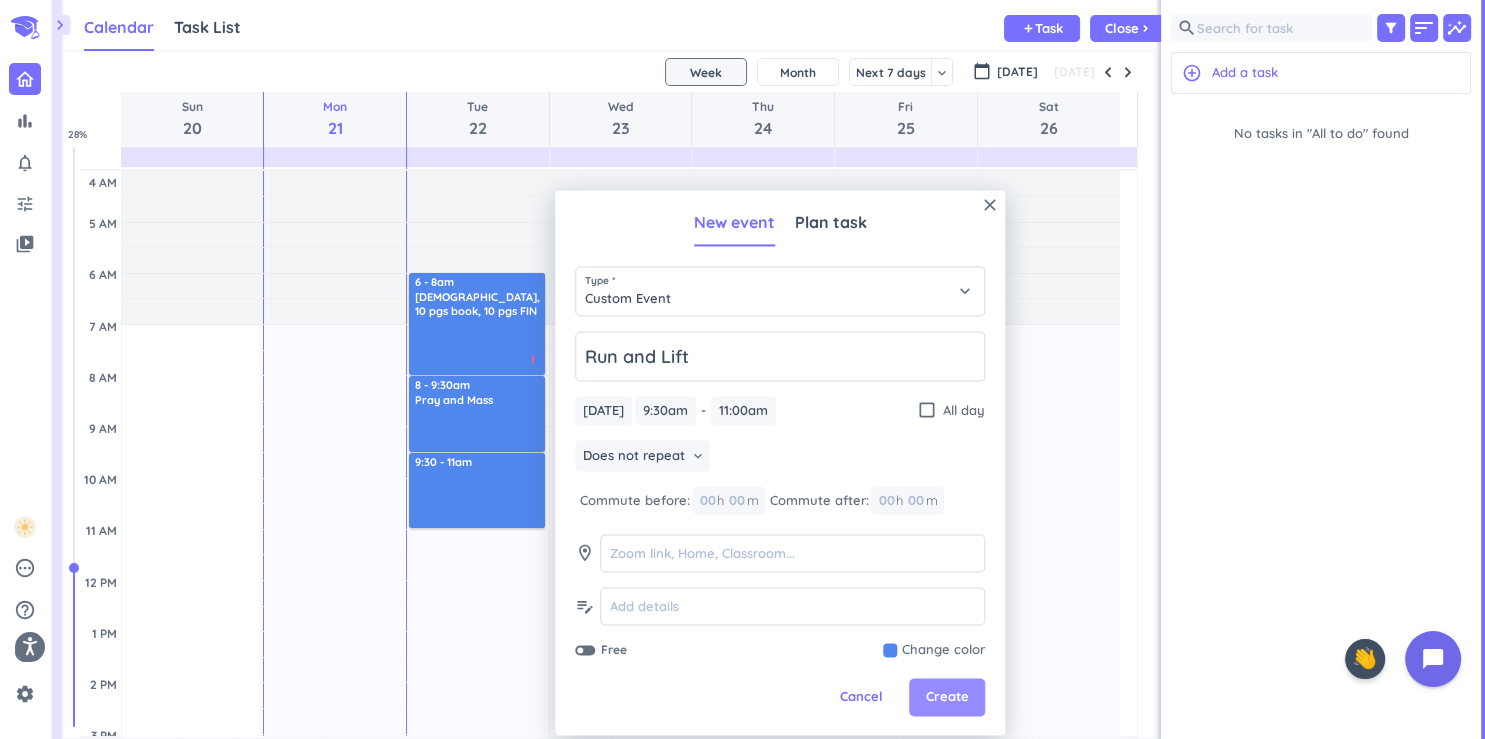 click on "Create" at bounding box center [947, 698] 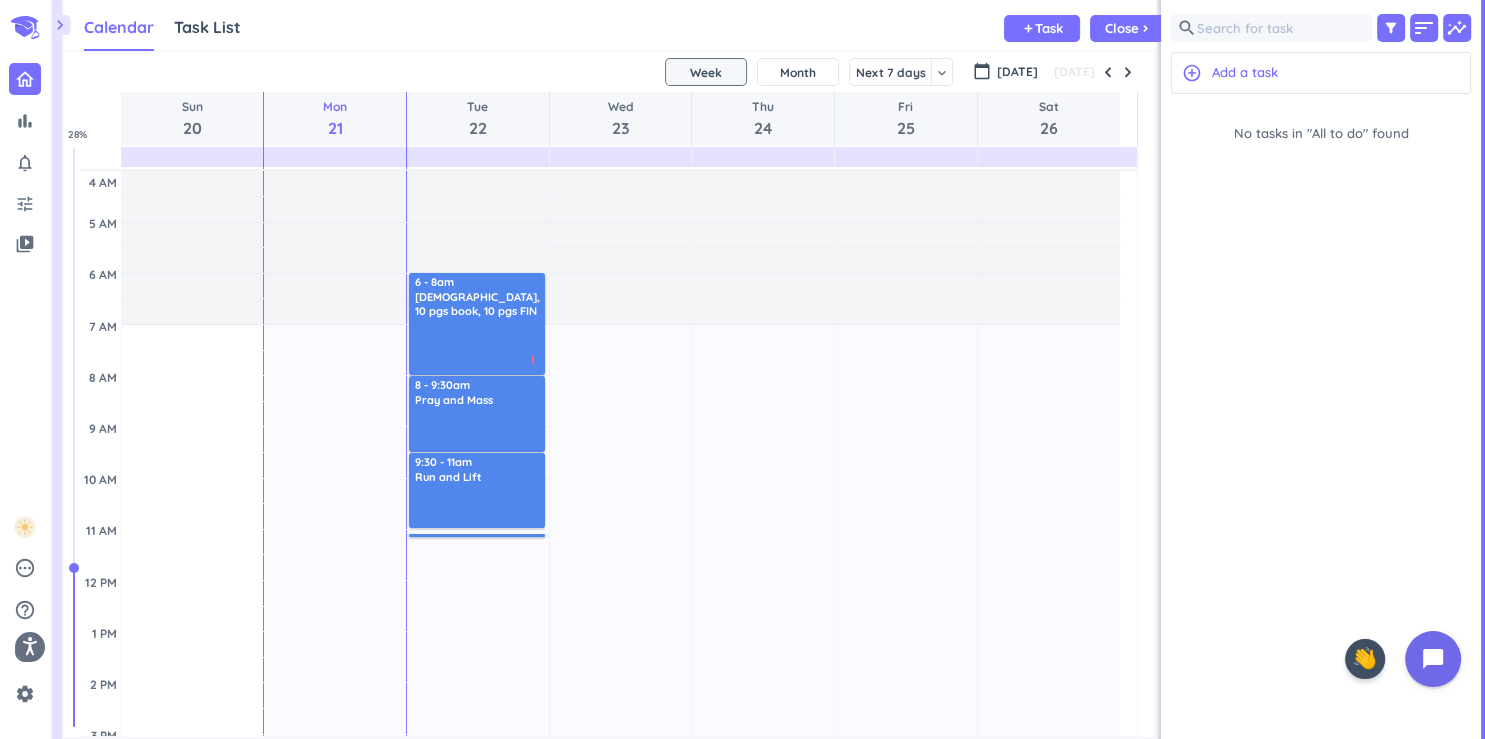 click on "12h 45m Past due Plan Adjust Awake Time Adjust Awake Time 6 - 8am [DEMOGRAPHIC_DATA], 10 pgs book, 10 pgs FIN delete_outline priority_high 8 - 9:30am Pray and Mass delete_outline 9:30 - 11am Run and Lift delete_outline 11:05 - 11:10am" at bounding box center [478, 785] 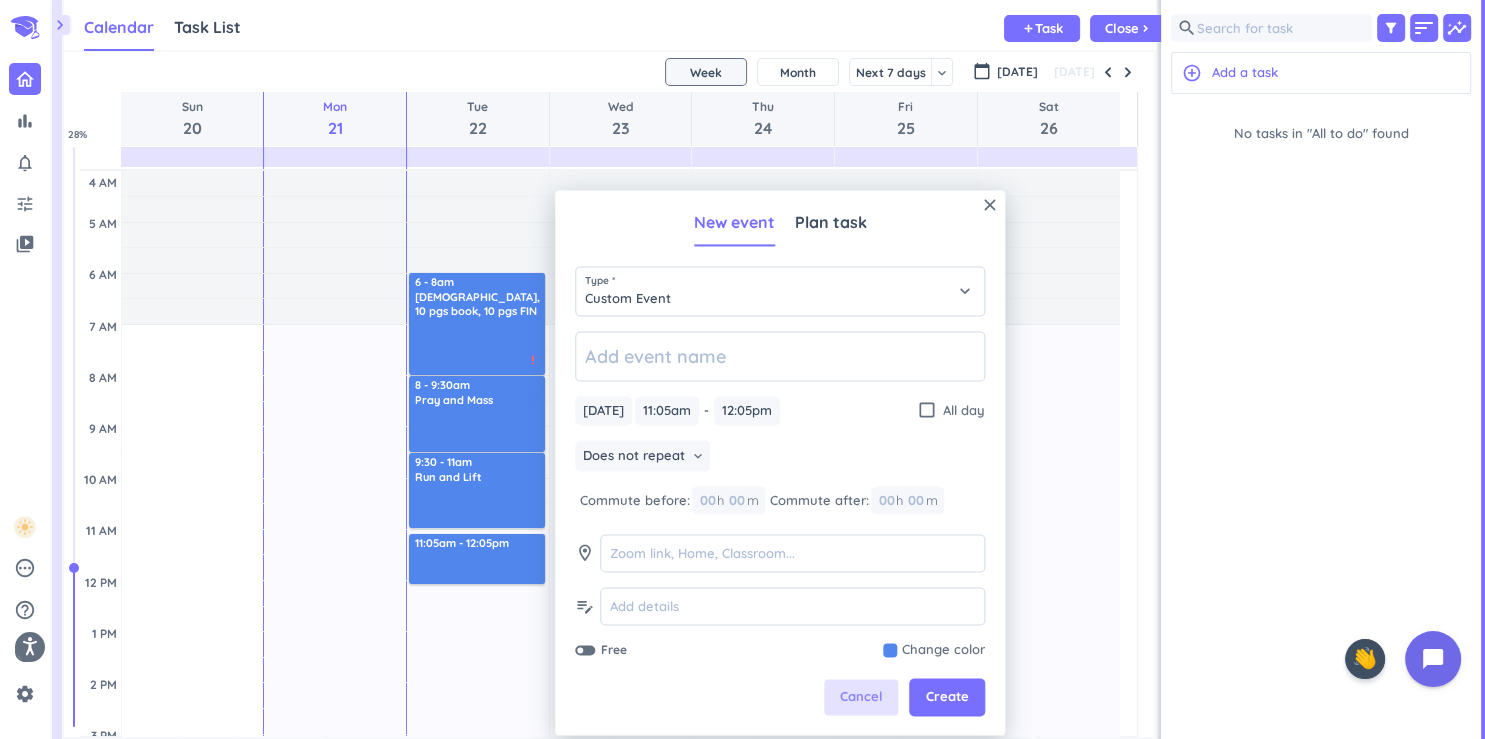 click on "Cancel" at bounding box center [861, 698] 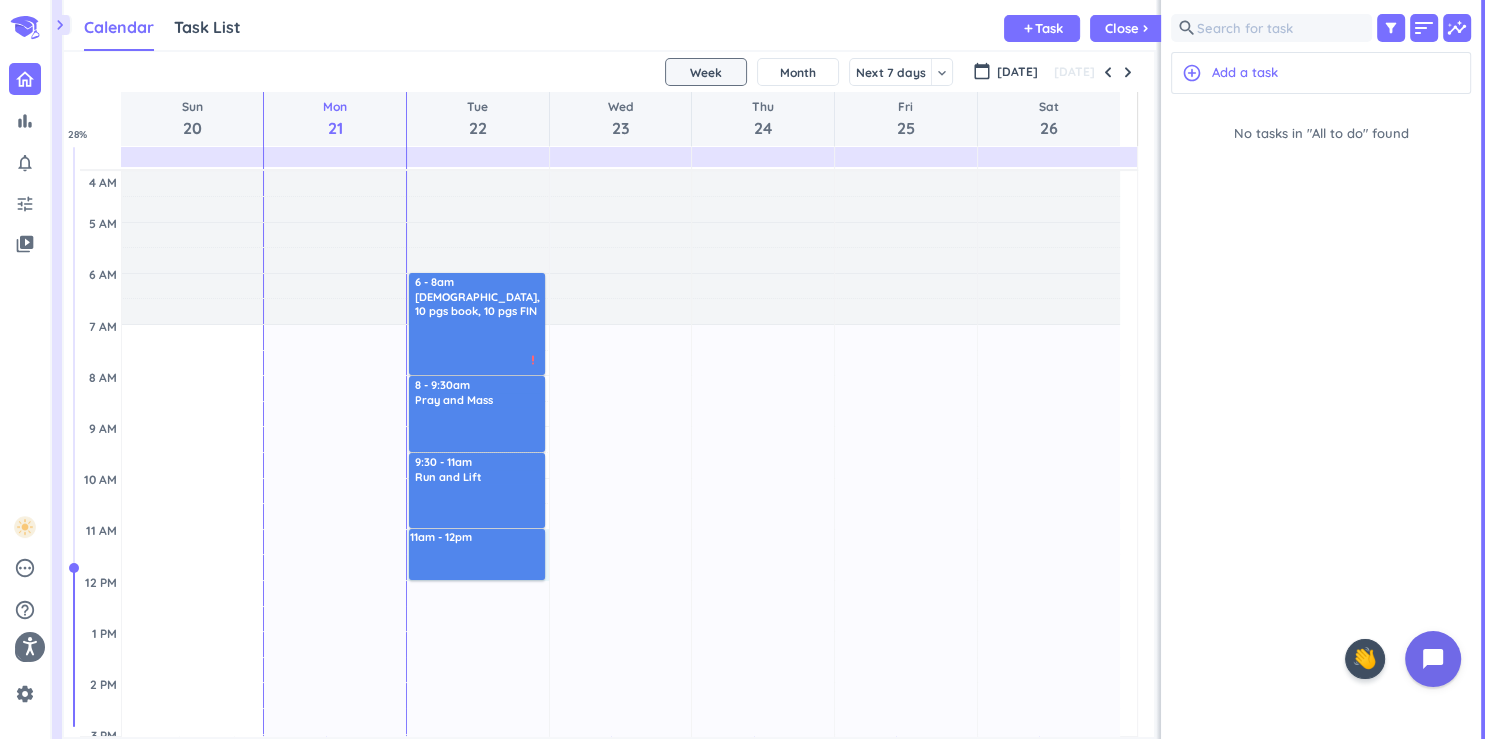 drag, startPoint x: 471, startPoint y: 530, endPoint x: 463, endPoint y: 577, distance: 47.67599 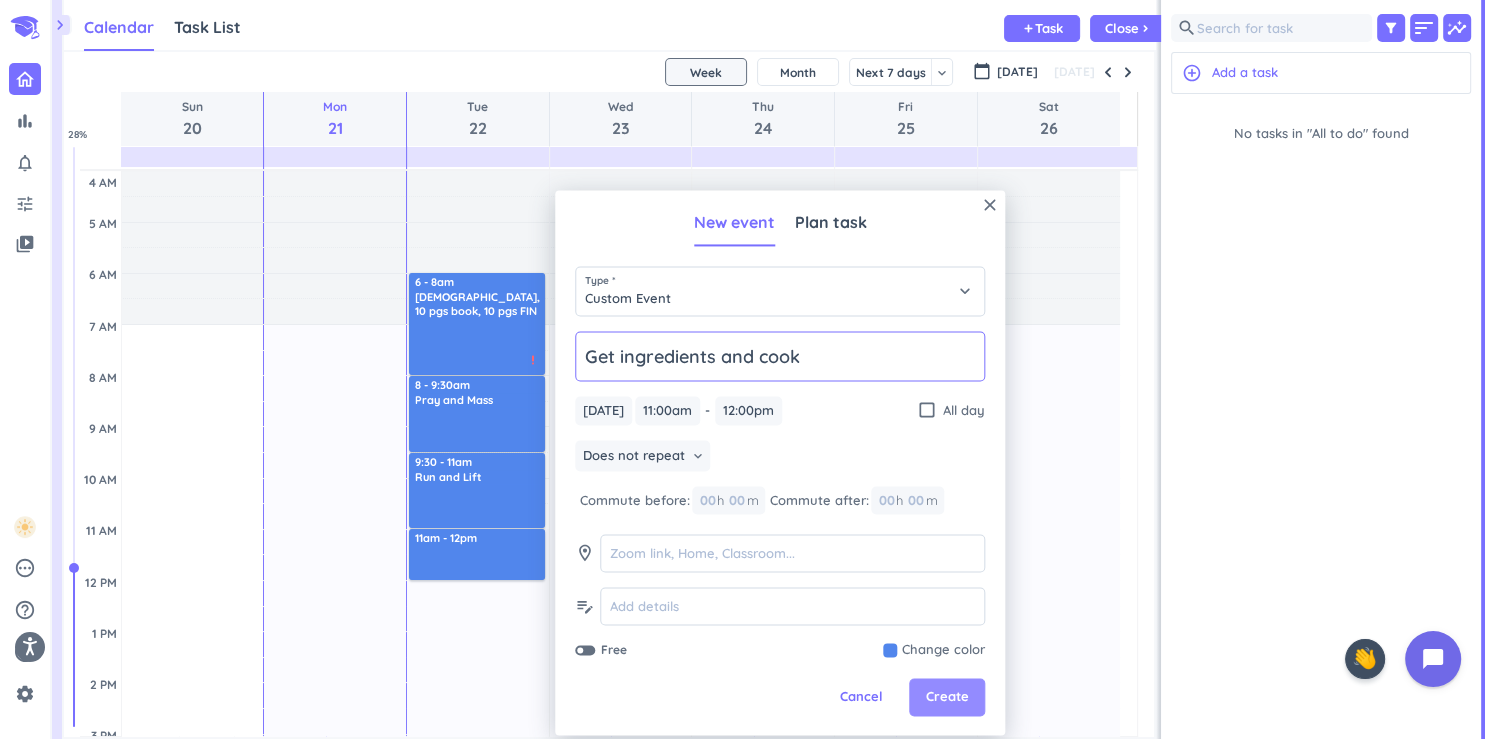 type on "Get ingredients and cook" 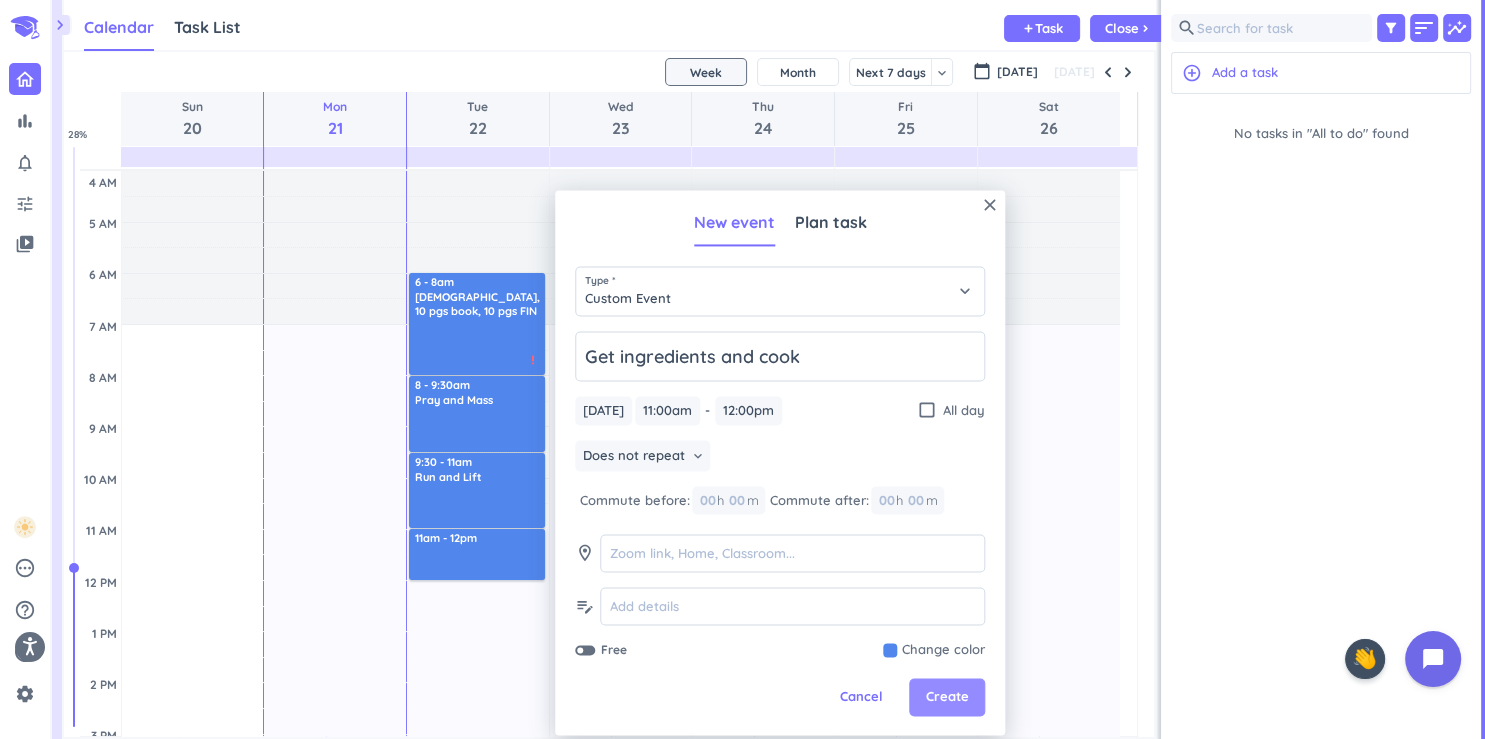 click on "Create" at bounding box center (947, 698) 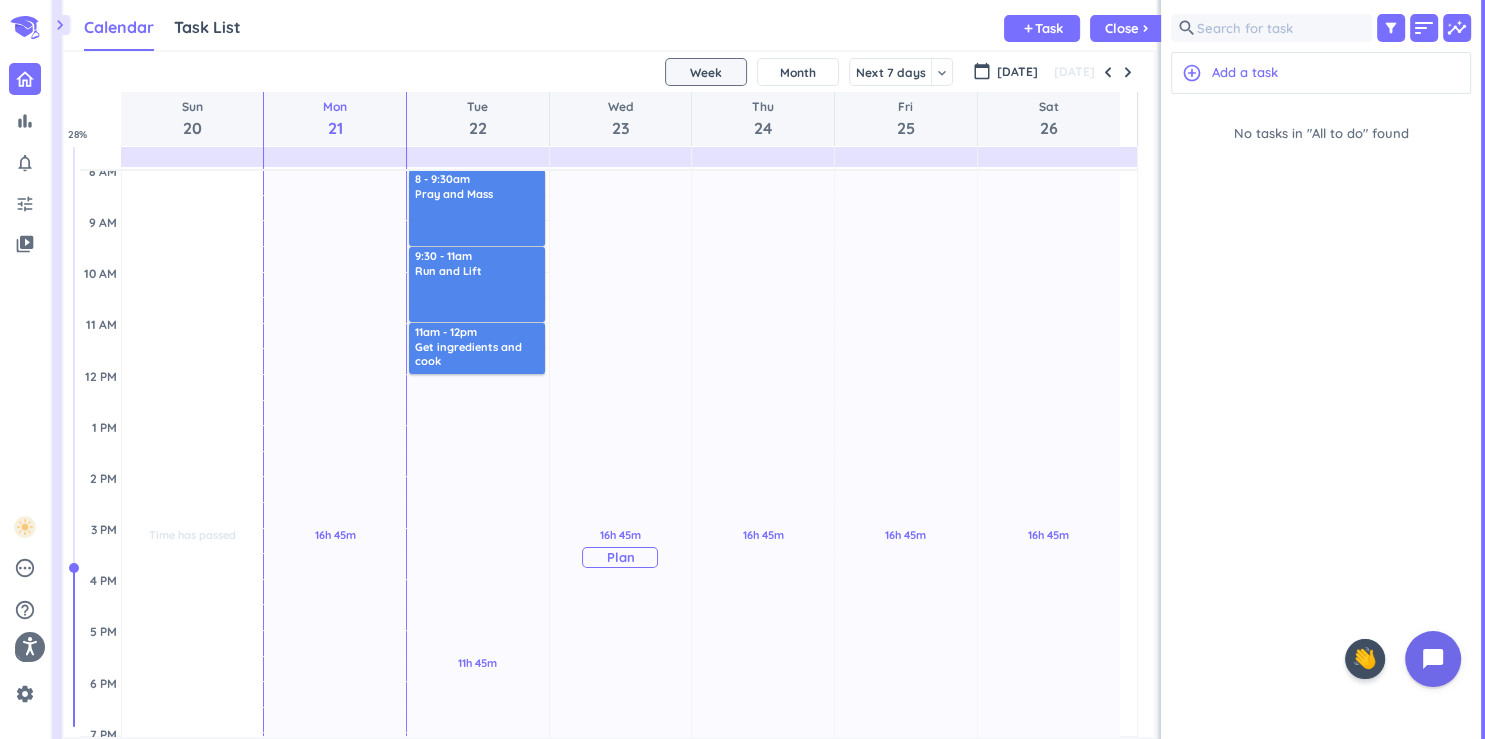 scroll, scrollTop: 207, scrollLeft: 0, axis: vertical 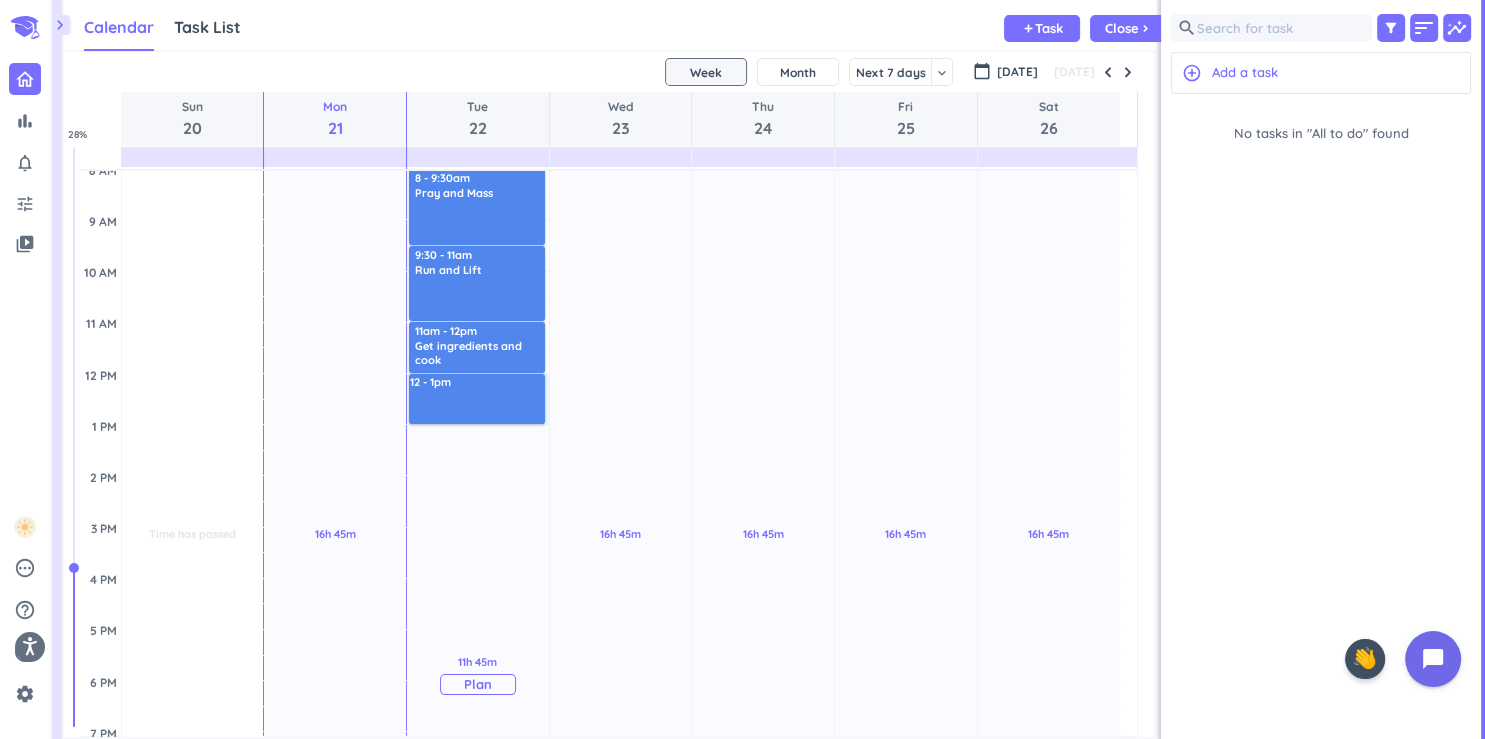 drag, startPoint x: 486, startPoint y: 375, endPoint x: 486, endPoint y: 421, distance: 46 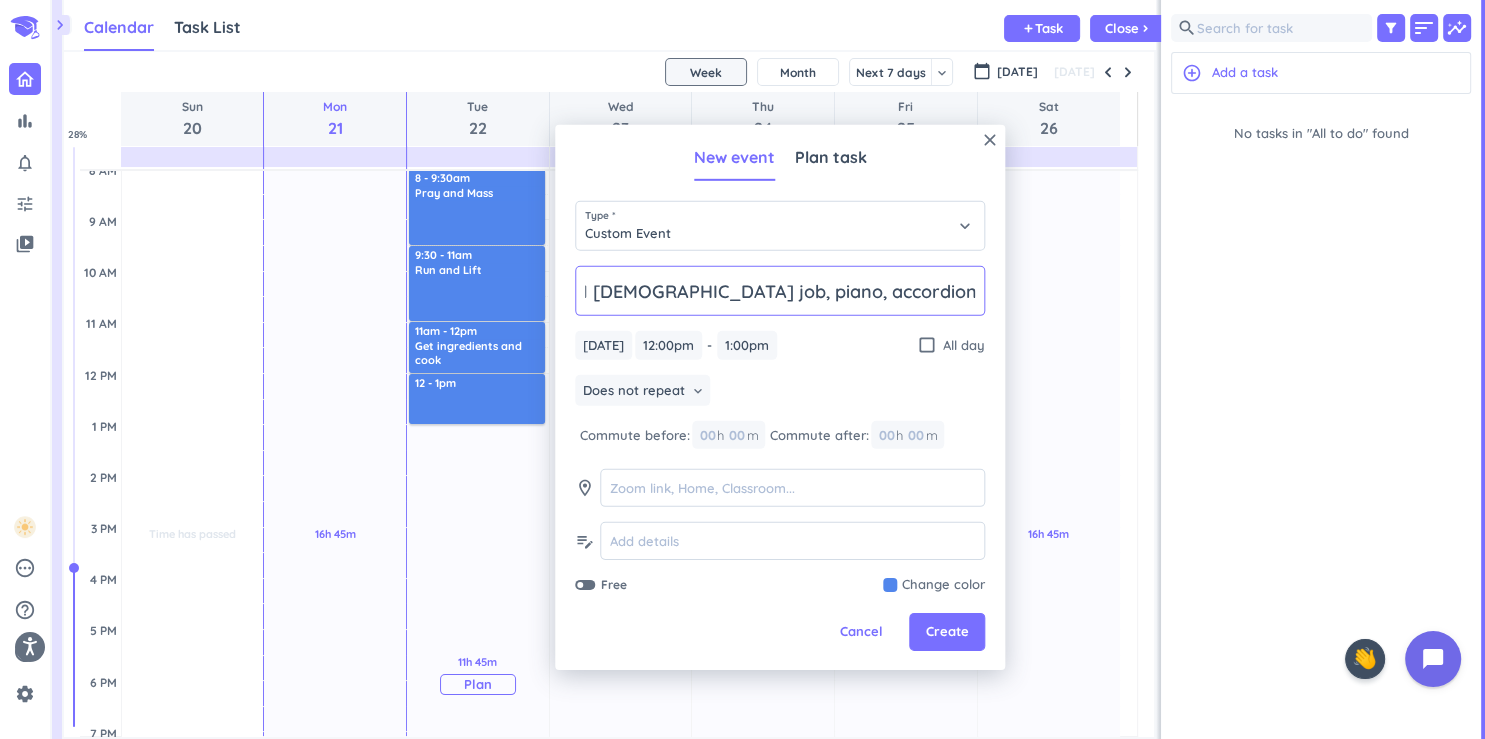 scroll, scrollTop: 0, scrollLeft: 74, axis: horizontal 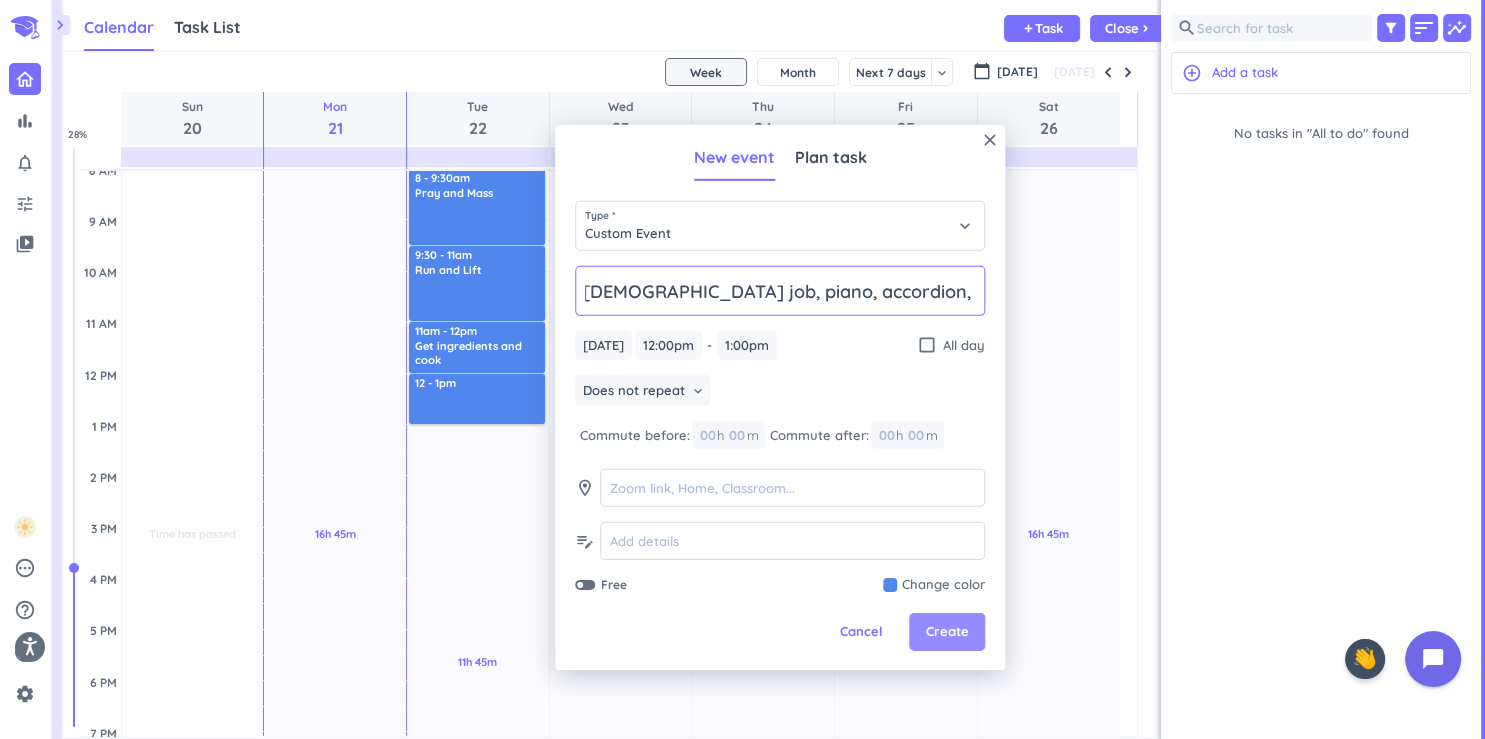type on "3 jobs, 1 [DEMOGRAPHIC_DATA] job, piano, accordion, 10 min Rubix Cube" 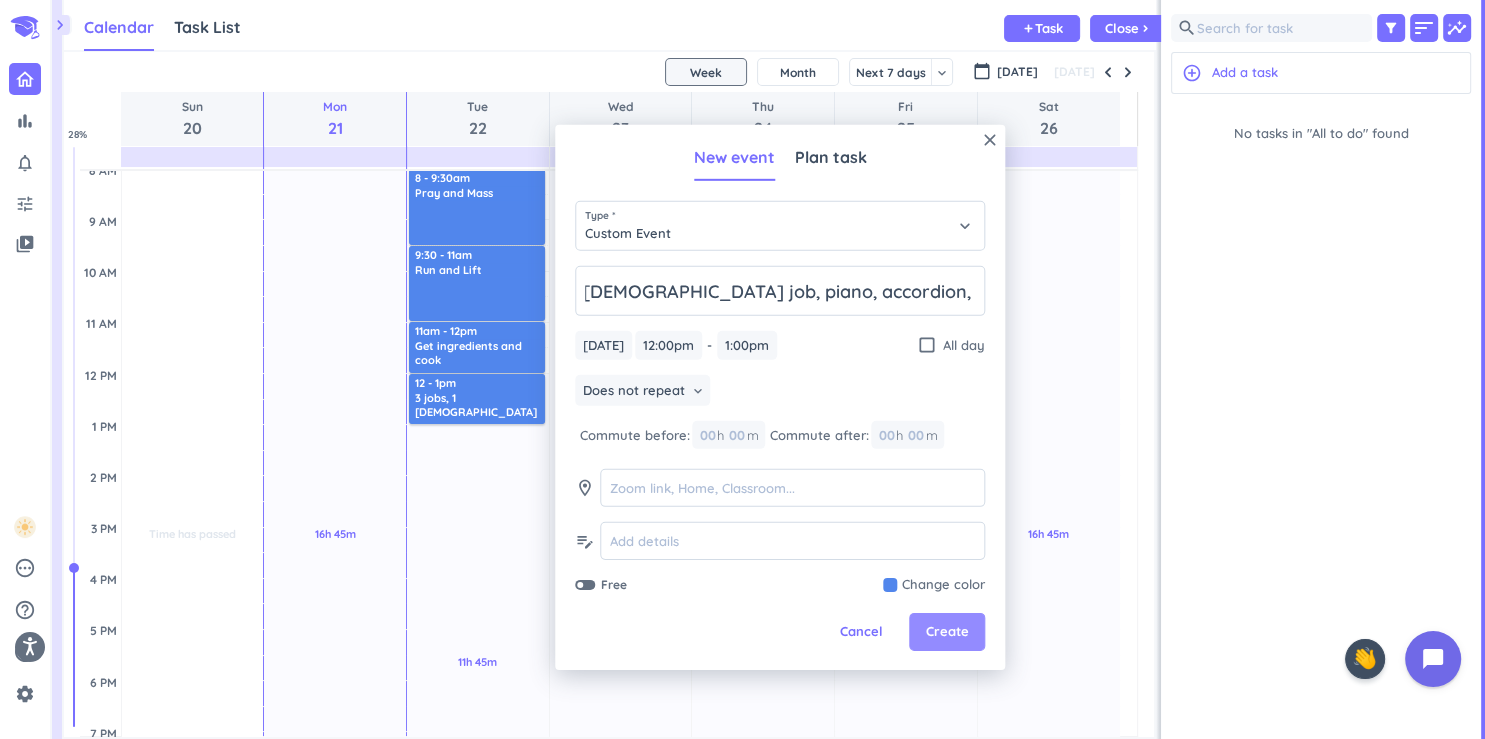 click on "Create" at bounding box center [947, 632] 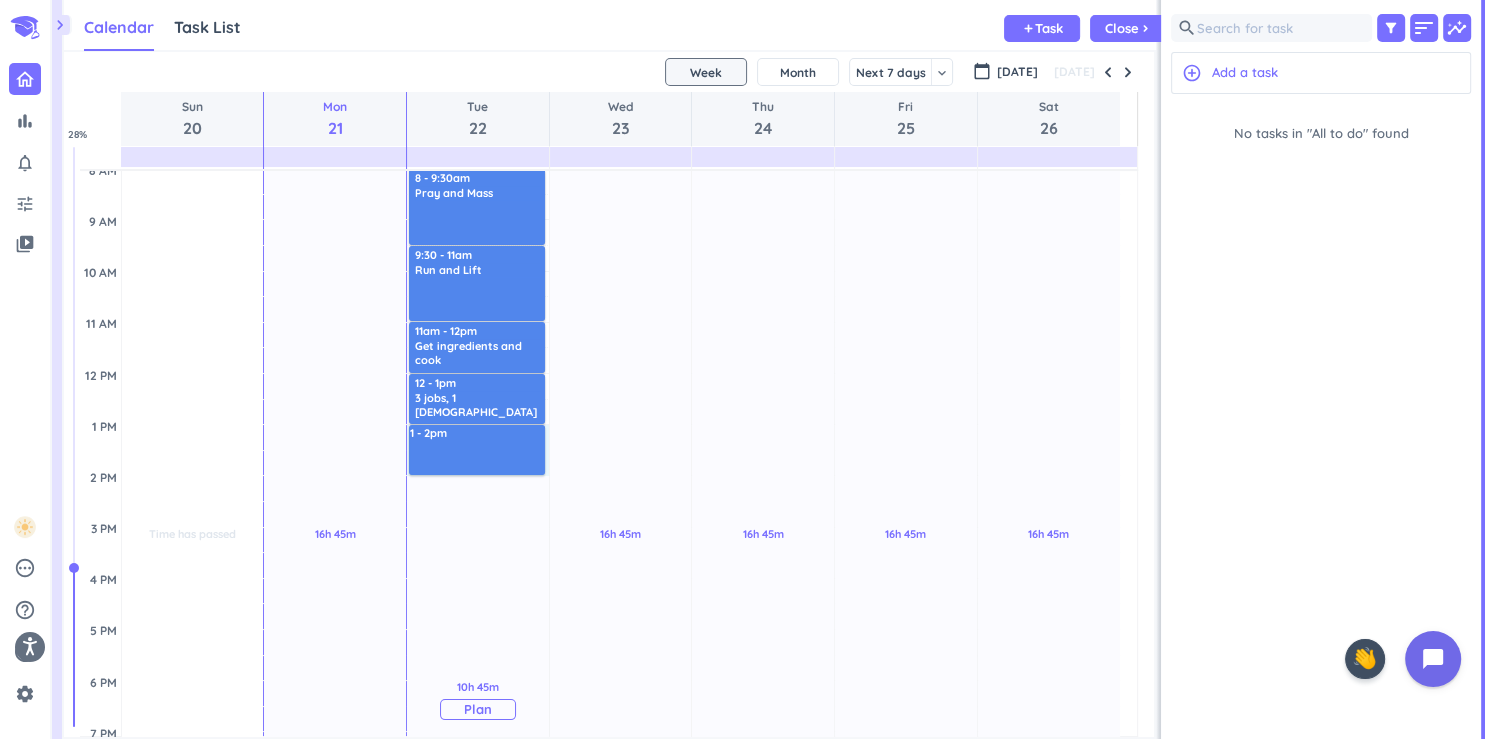 drag, startPoint x: 525, startPoint y: 428, endPoint x: 525, endPoint y: 472, distance: 44 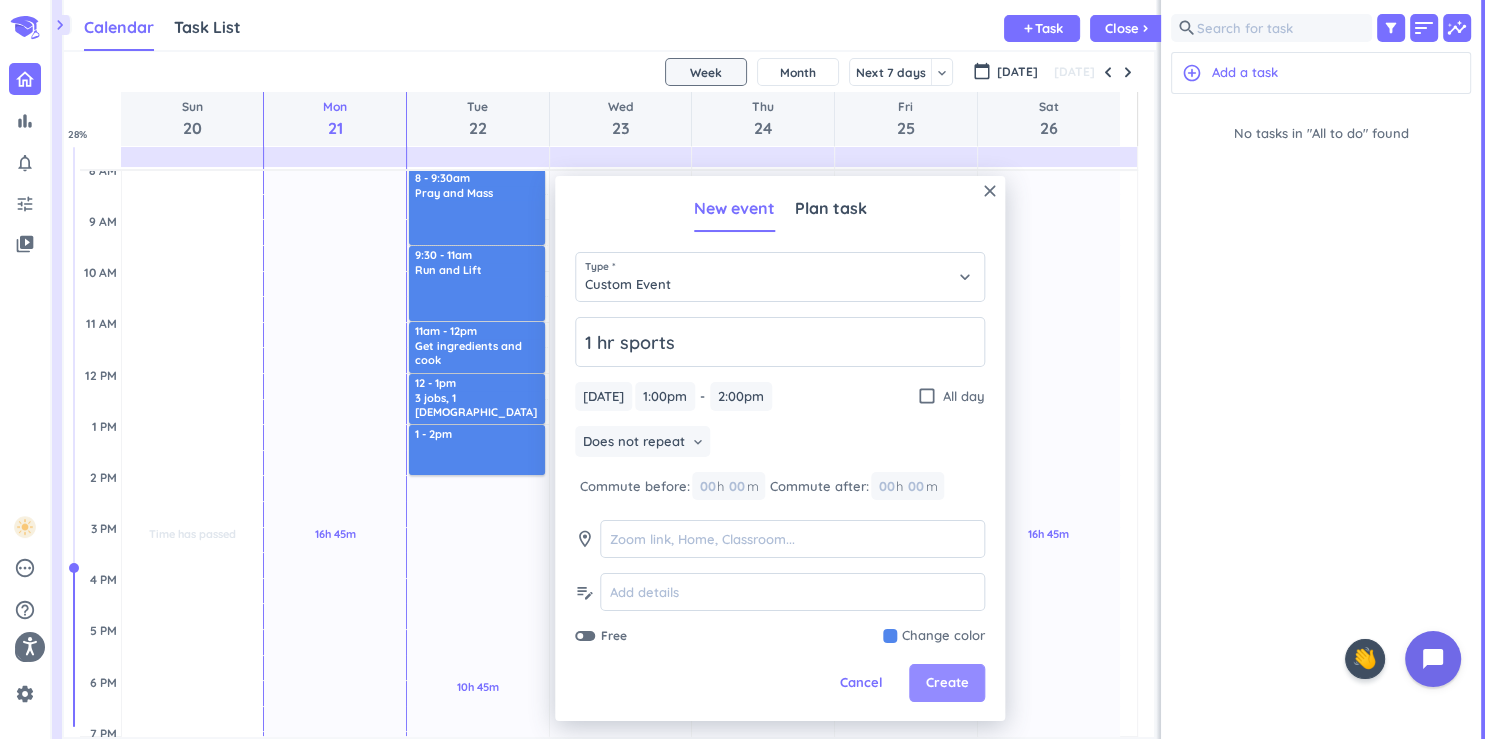 type on "1 hr sports" 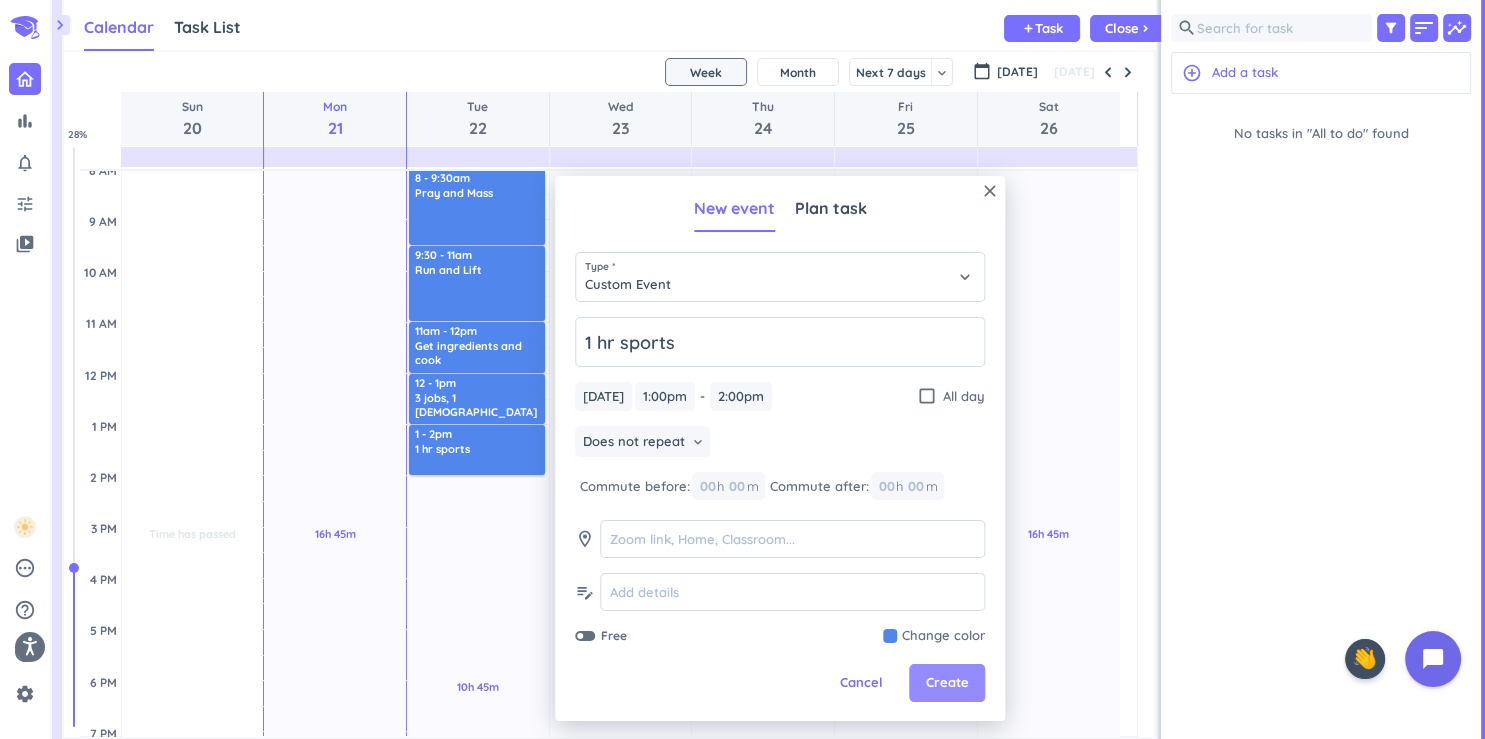 click on "Create" at bounding box center [947, 683] 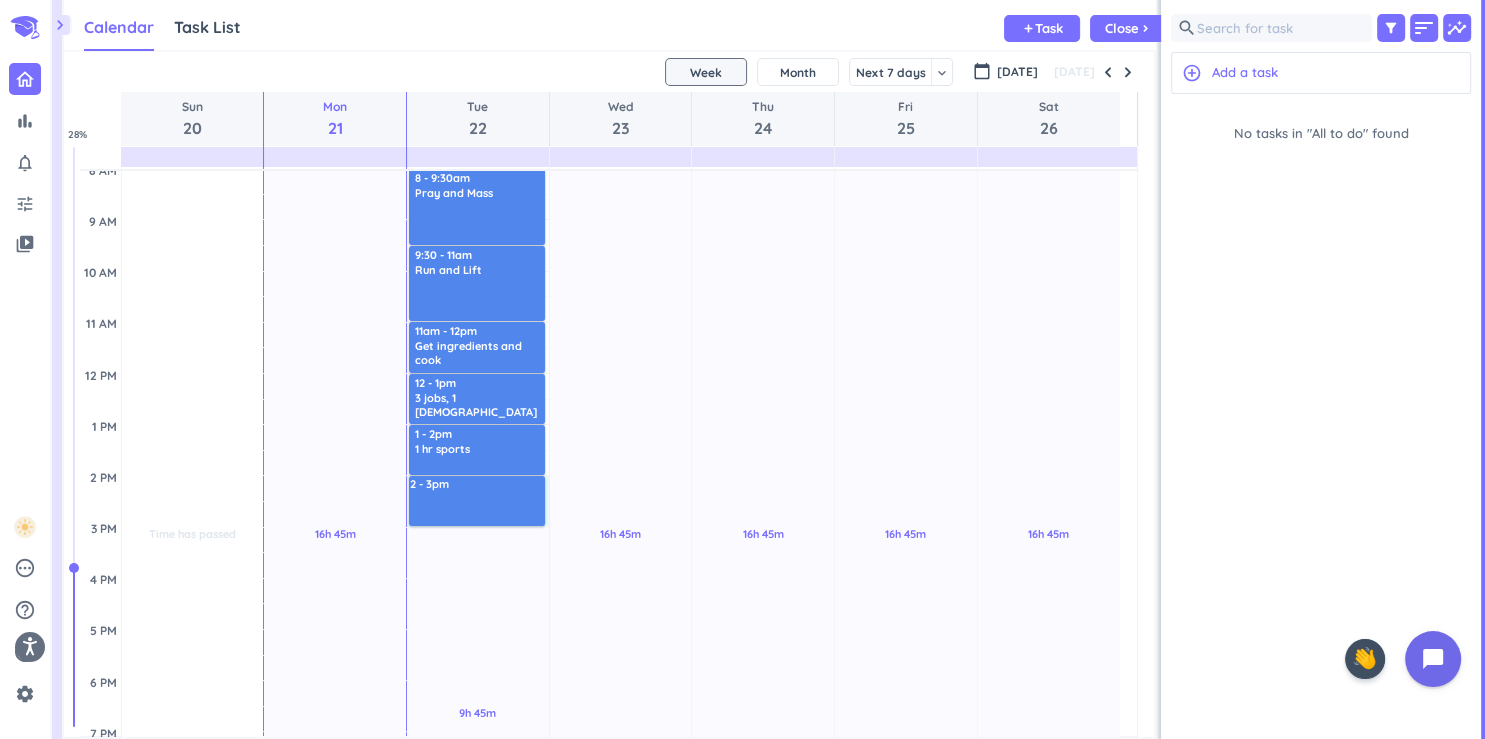 drag, startPoint x: 946, startPoint y: 676, endPoint x: 496, endPoint y: 525, distance: 474.6588 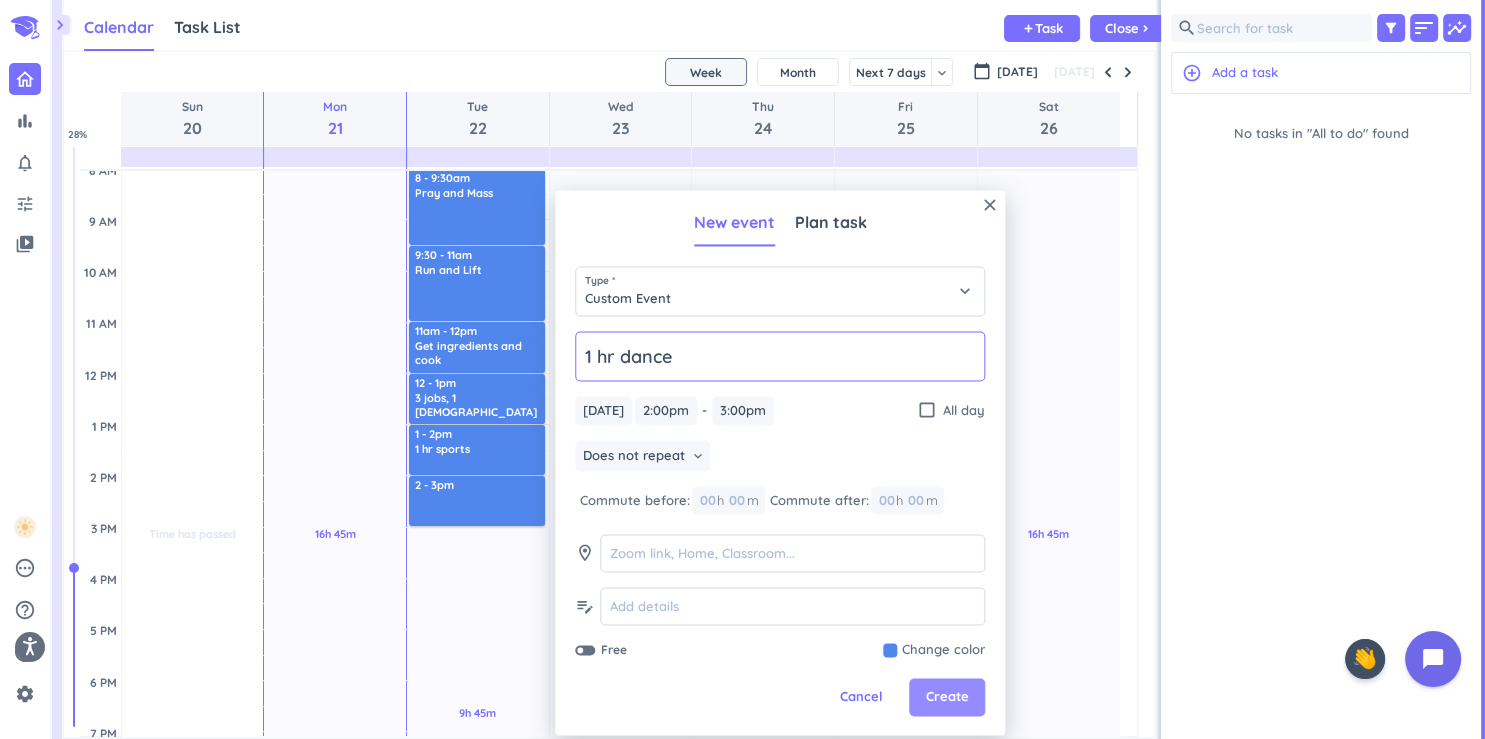 type on "1 hr dance" 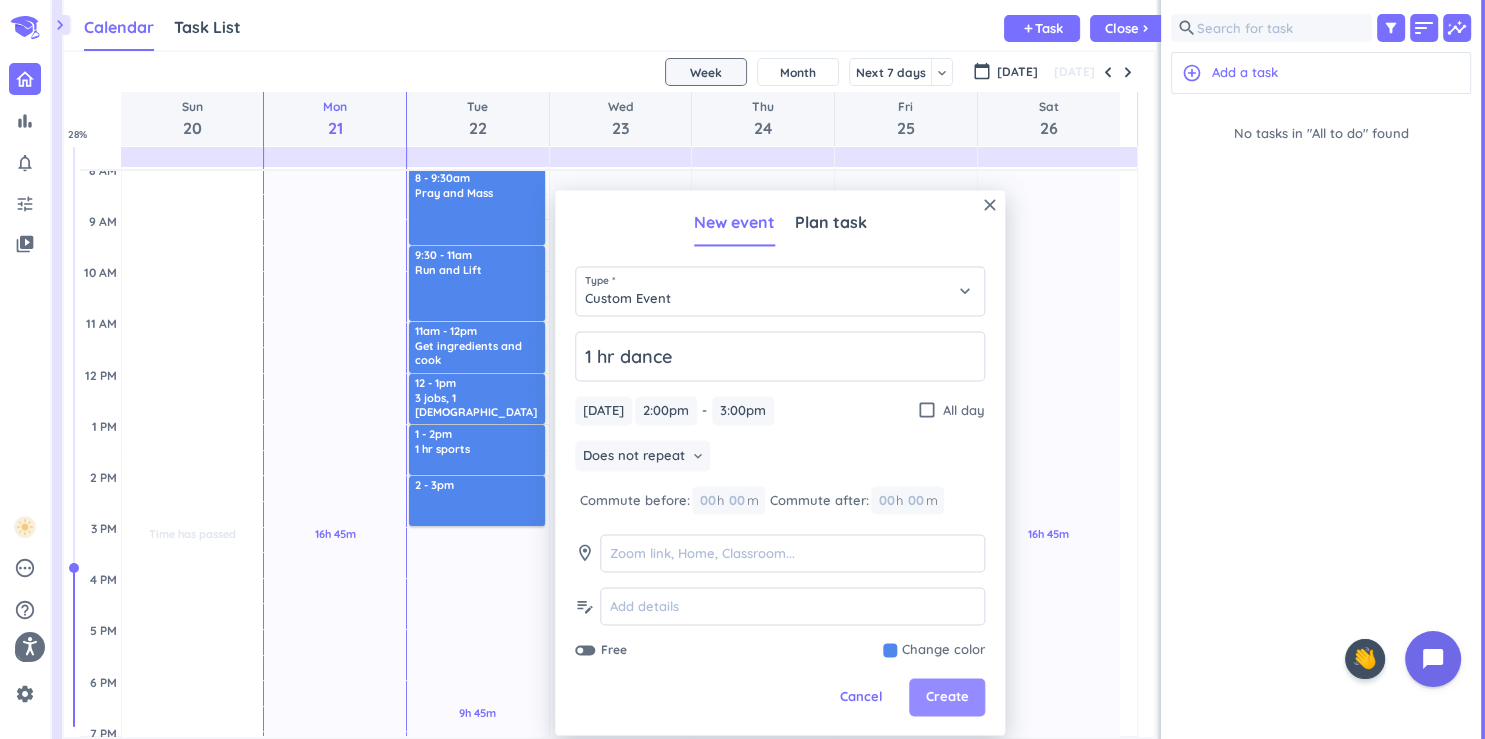 click on "Create" at bounding box center [947, 698] 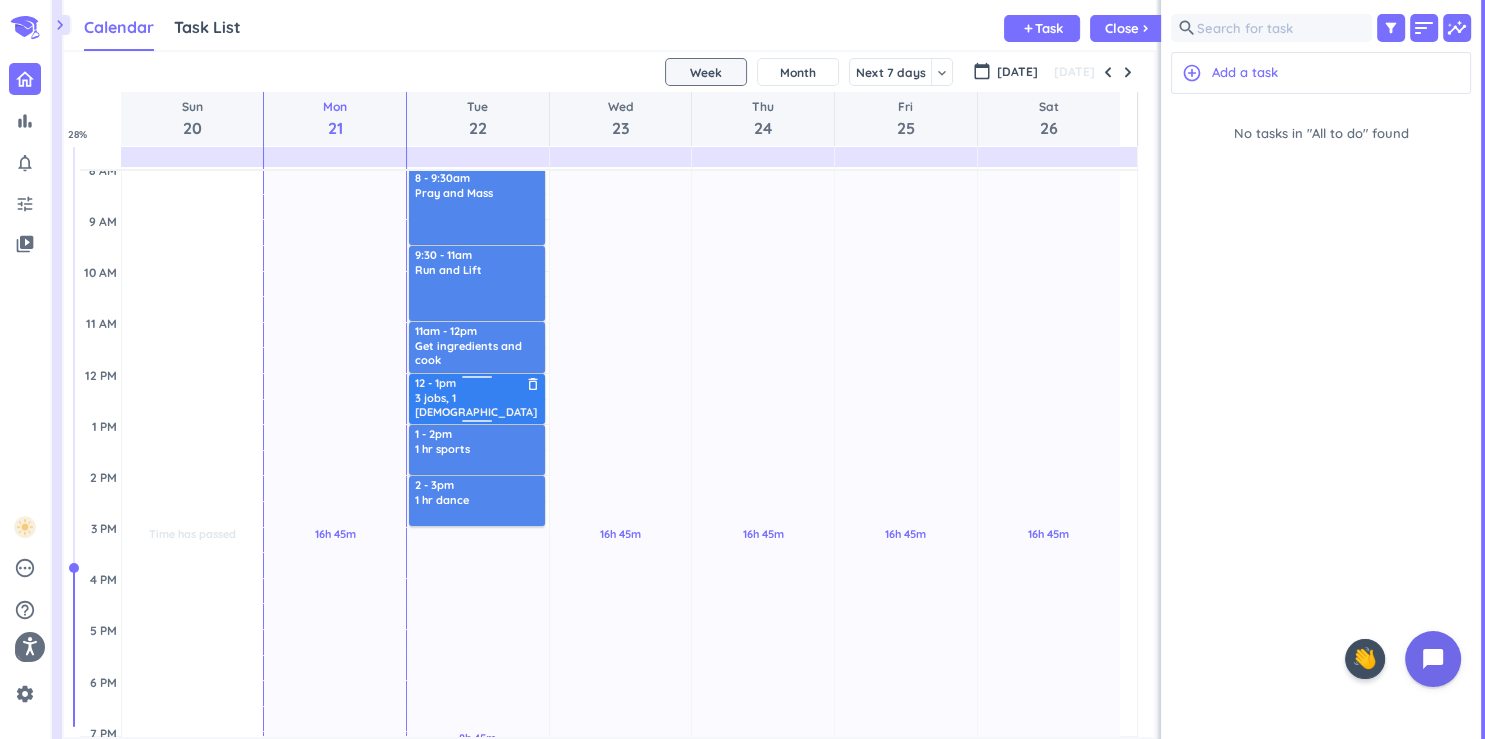 click on "3 jobs, 1 [DEMOGRAPHIC_DATA] job, piano, accordion, 10 min Rubix Cube" at bounding box center [478, 405] 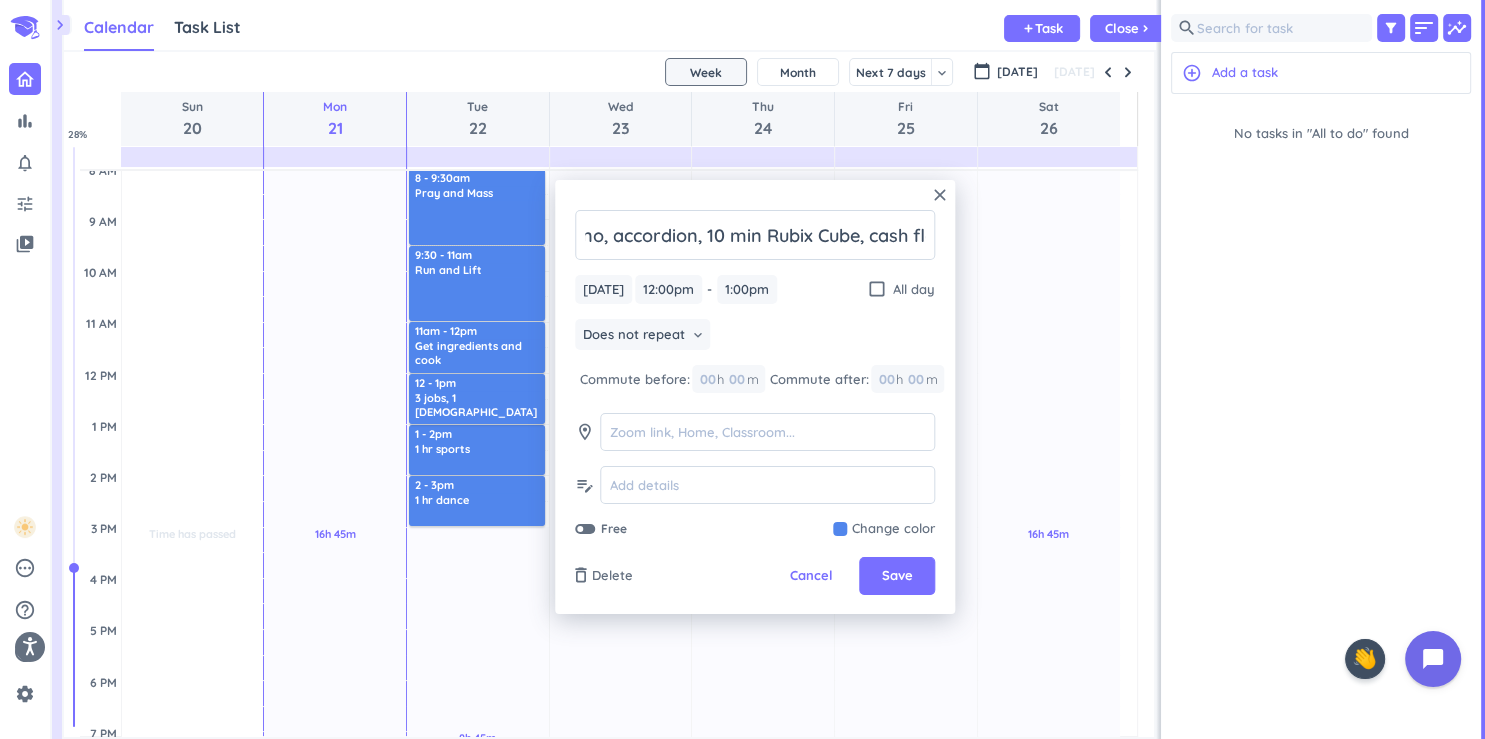 scroll, scrollTop: 0, scrollLeft: 354, axis: horizontal 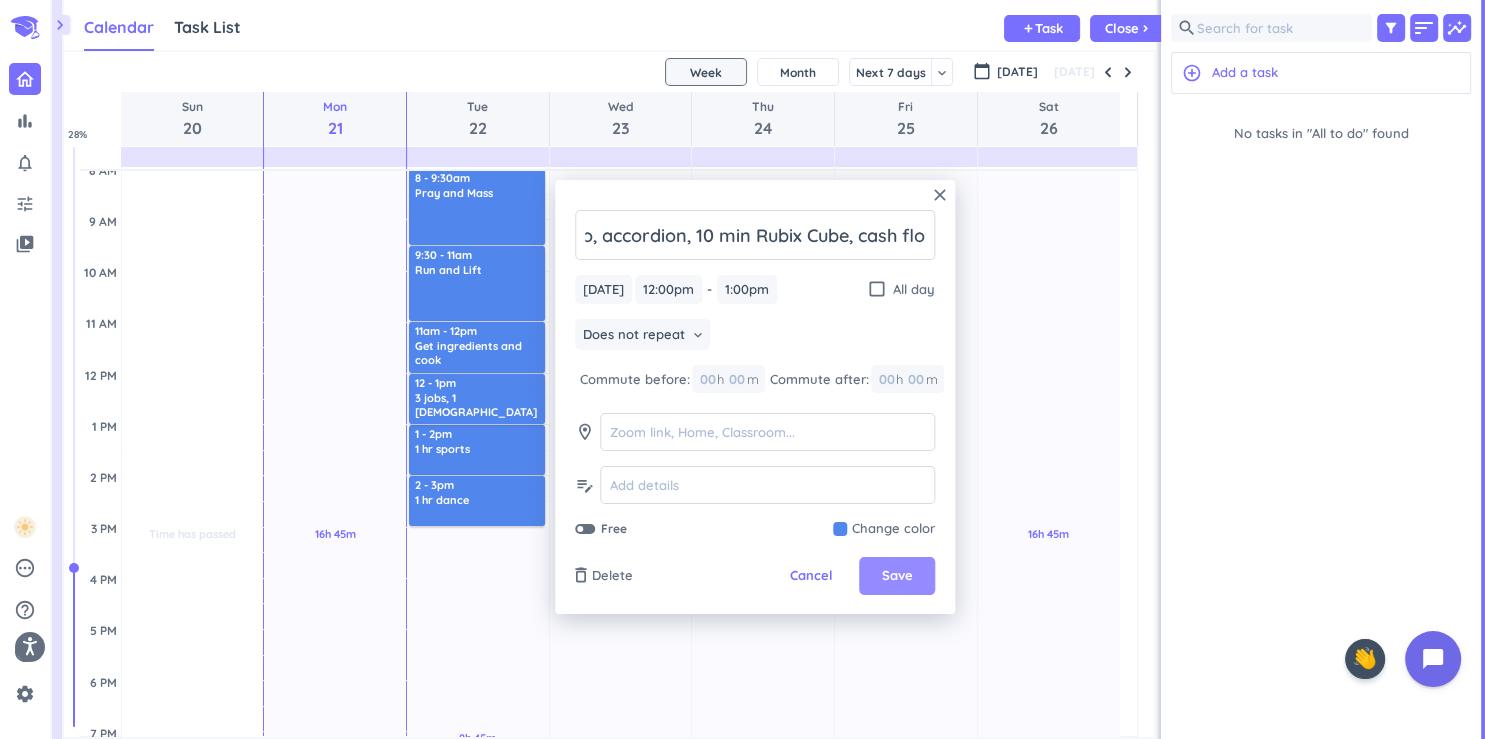 type on "3 jobs, 1 [DEMOGRAPHIC_DATA] job, piano, accordion, 10 min Rubix Cube, cash flow game, duolingo" 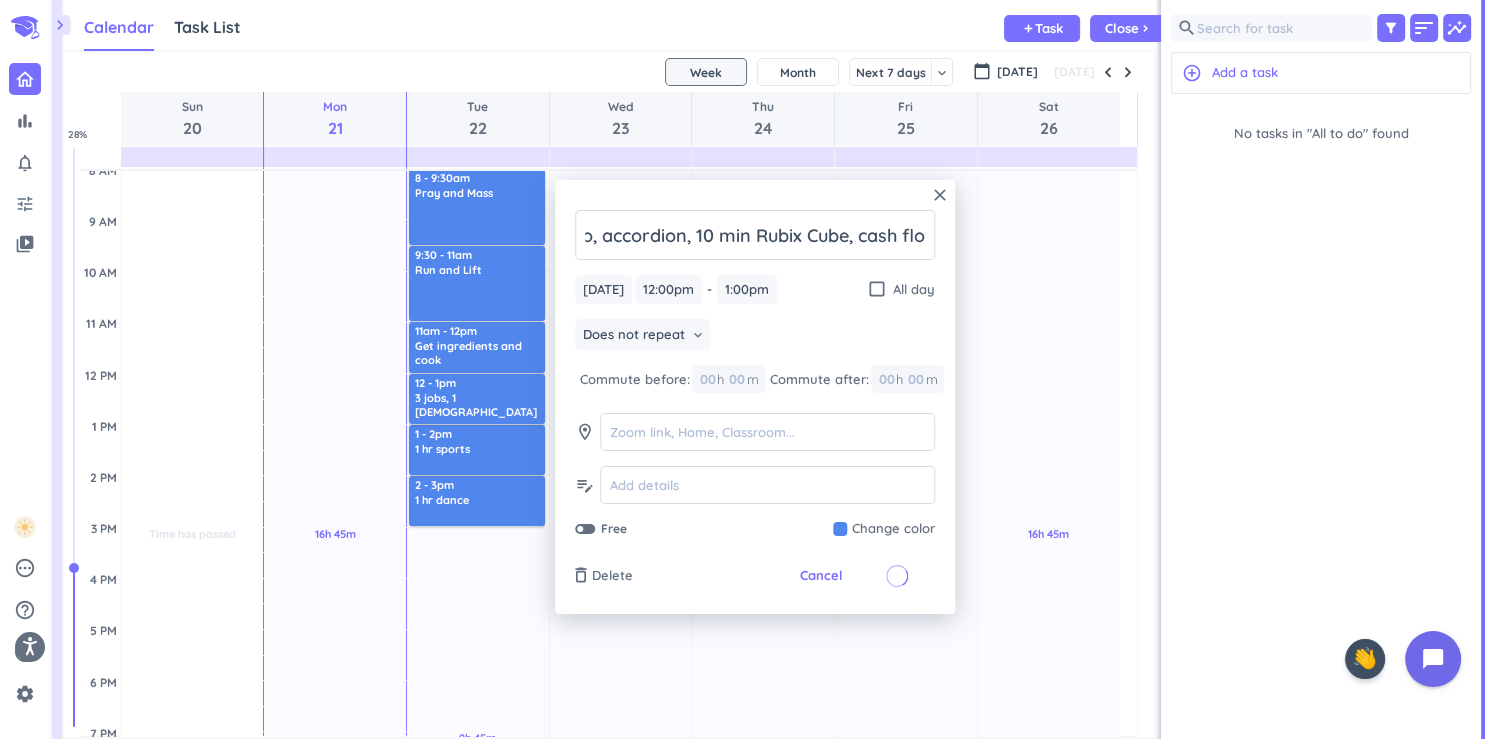 scroll, scrollTop: 0, scrollLeft: 354, axis: horizontal 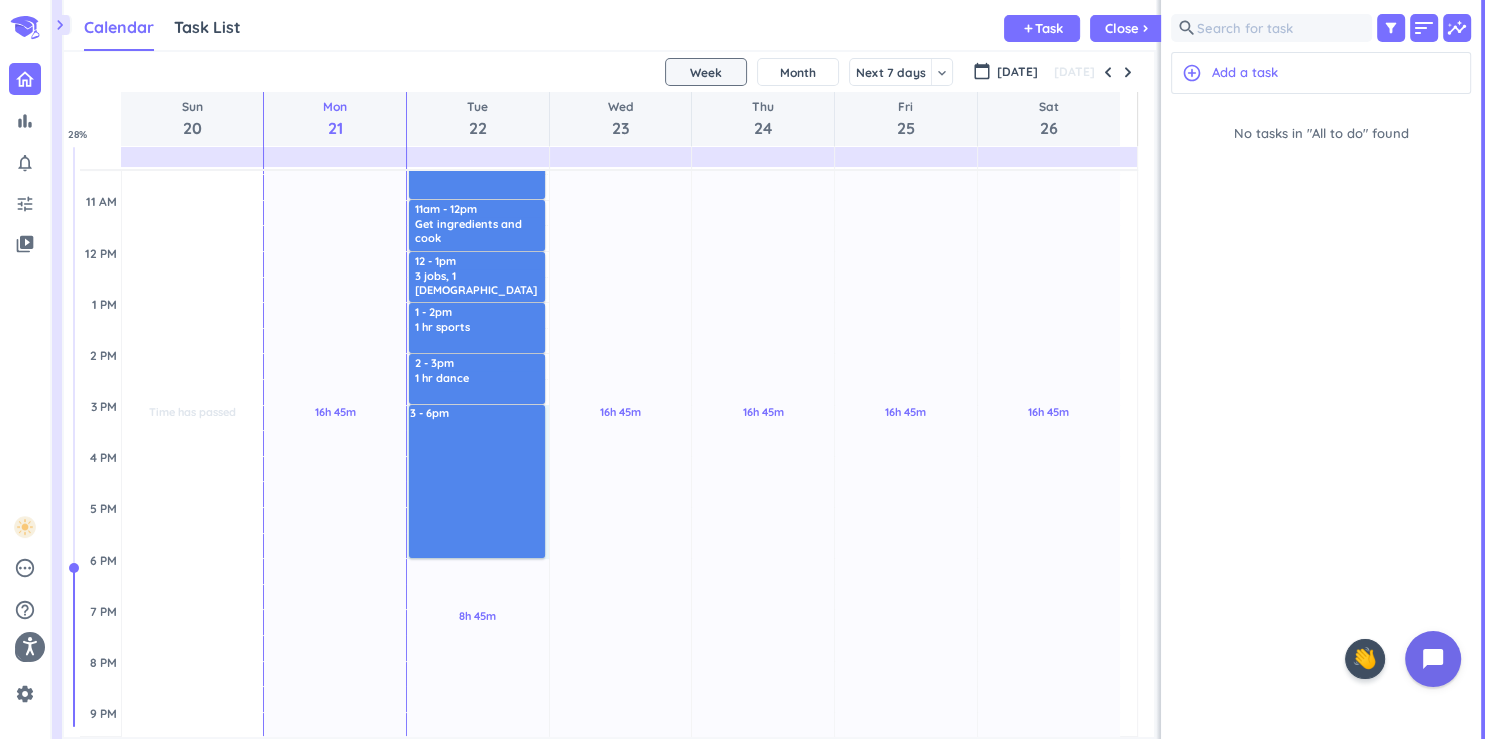 drag, startPoint x: 462, startPoint y: 407, endPoint x: 457, endPoint y: 557, distance: 150.08331 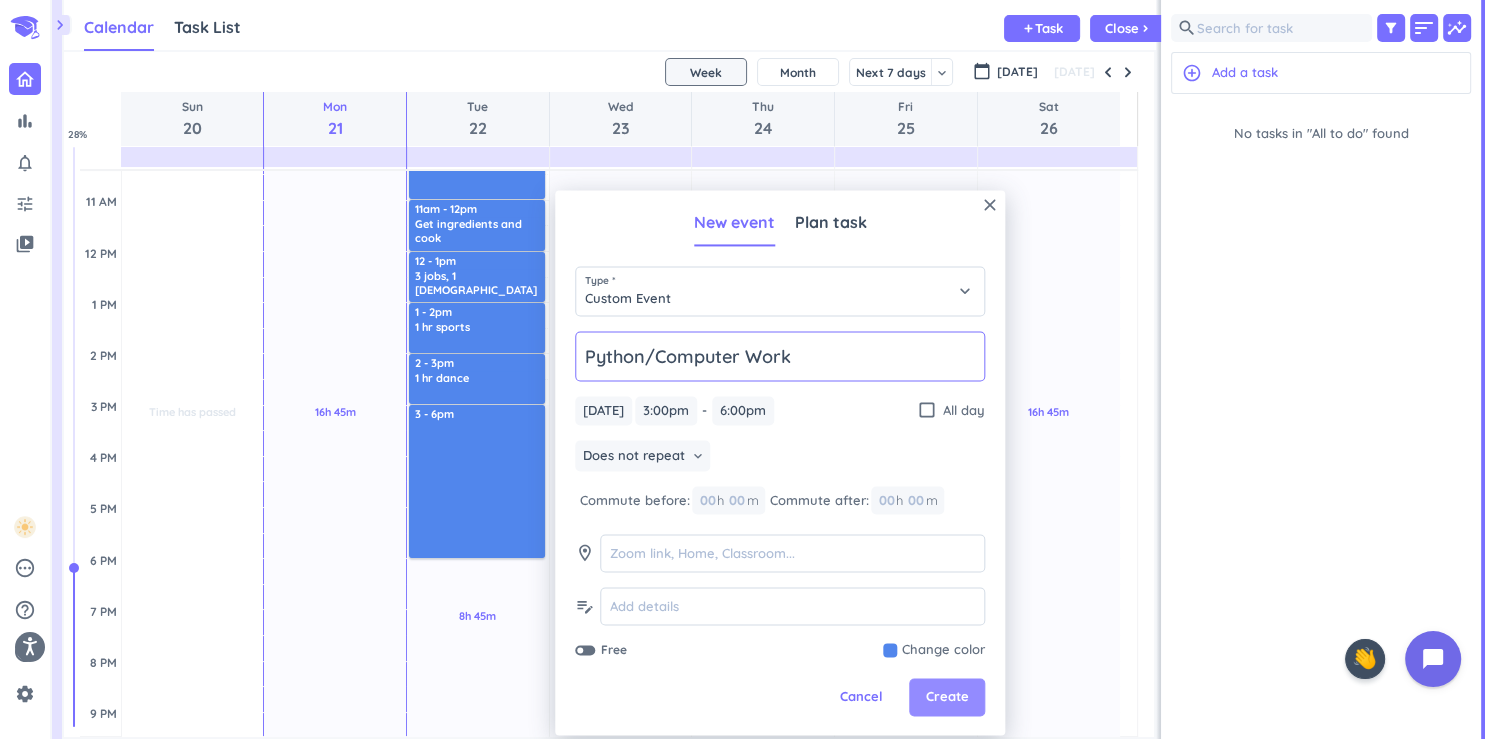 type on "Python/Computer Work" 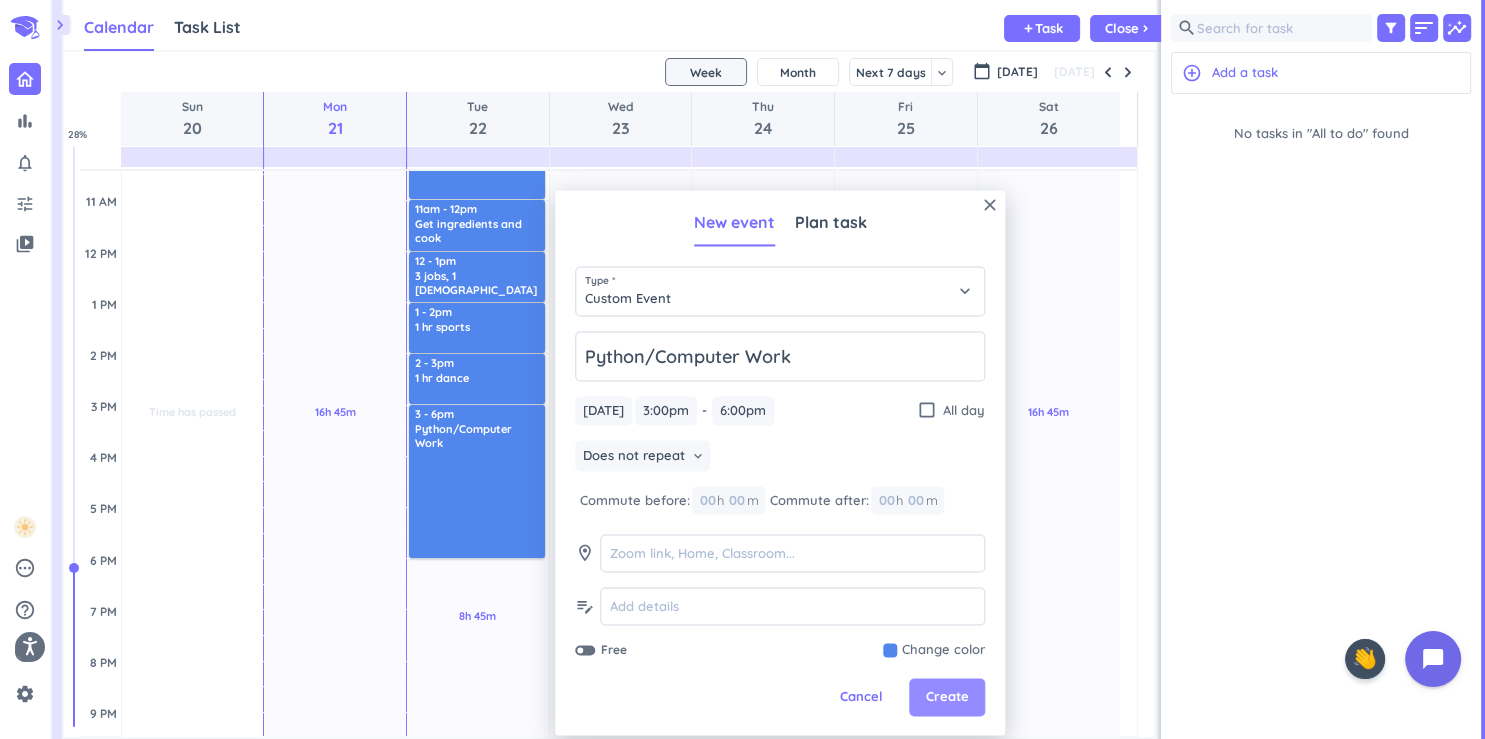 click on "Create" at bounding box center (947, 698) 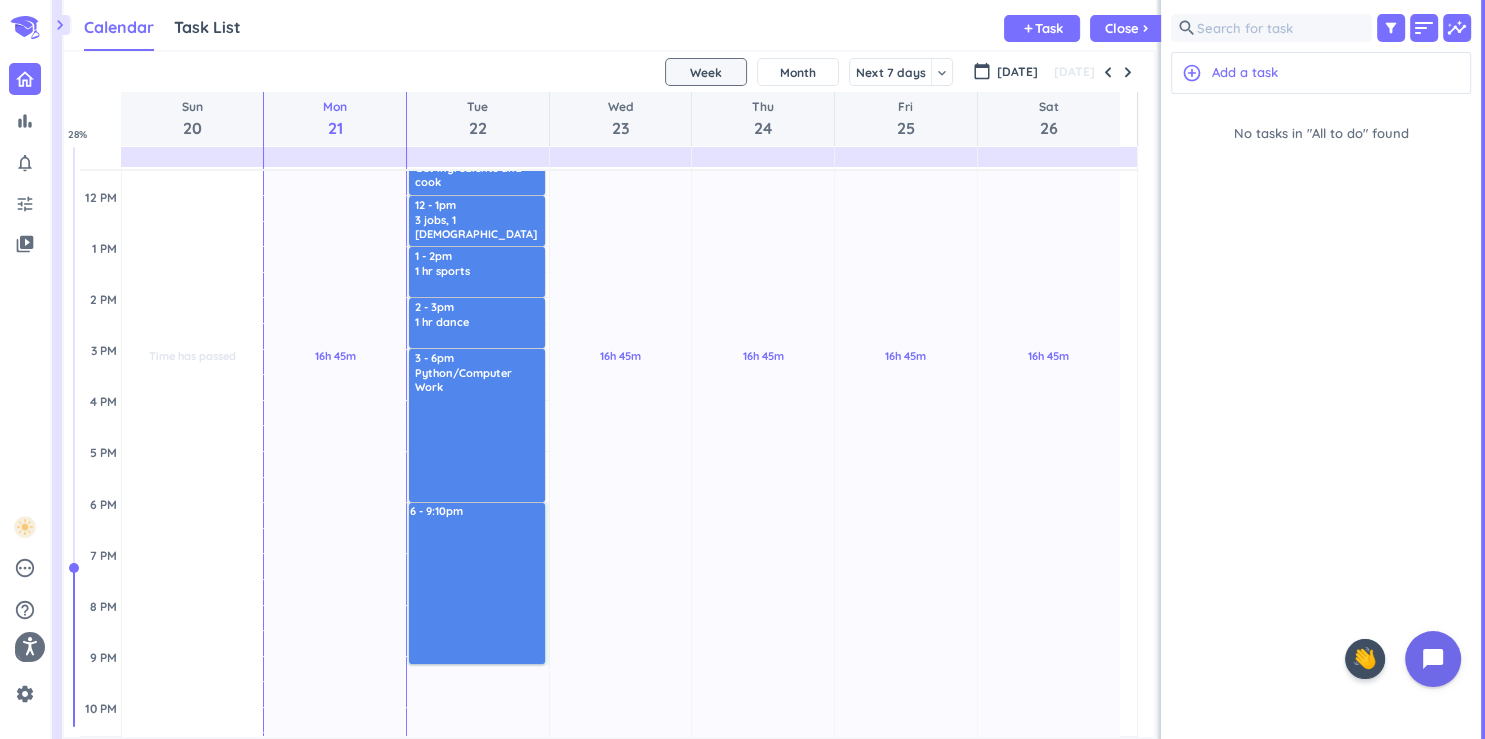 scroll, scrollTop: 386, scrollLeft: 0, axis: vertical 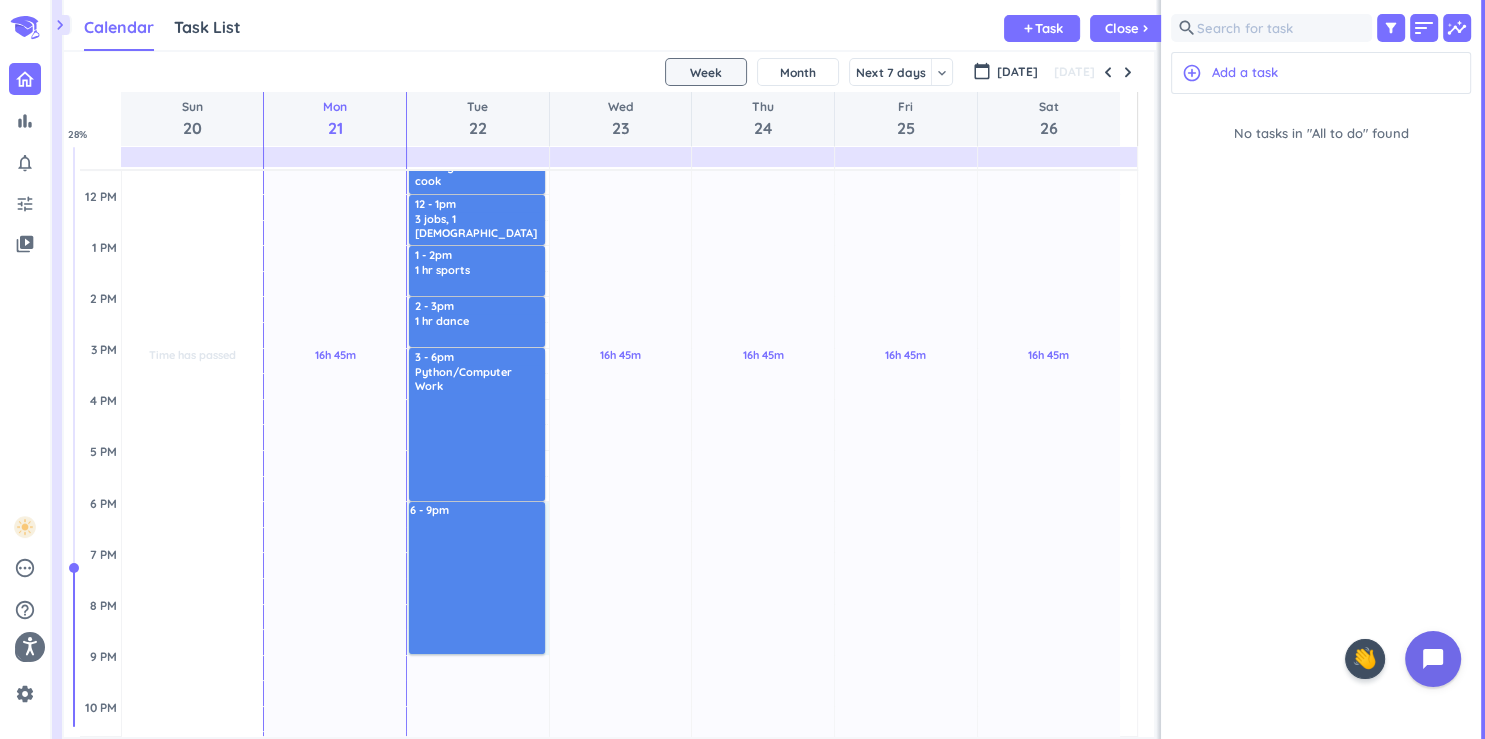 drag, startPoint x: 480, startPoint y: 561, endPoint x: 478, endPoint y: 652, distance: 91.02197 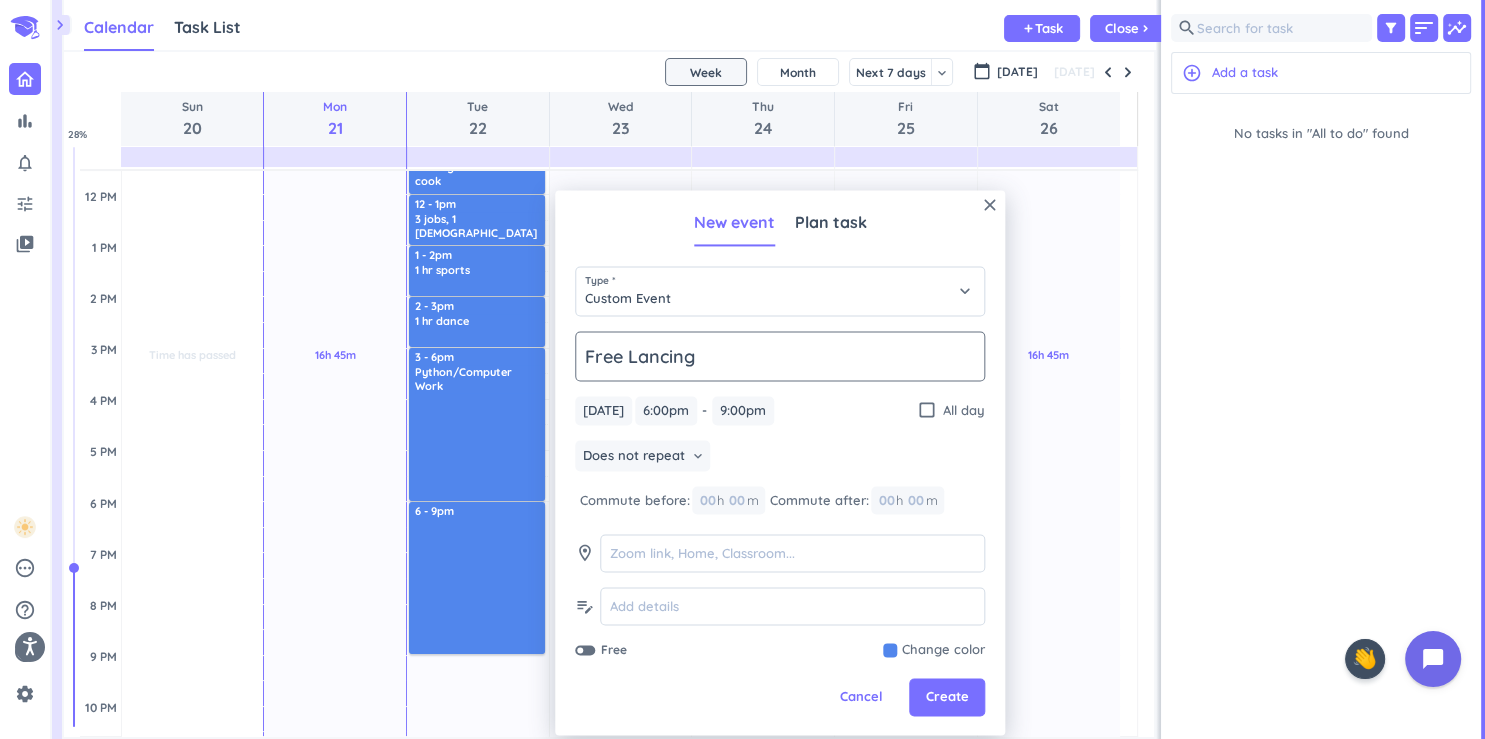 click on "Free Lancing" 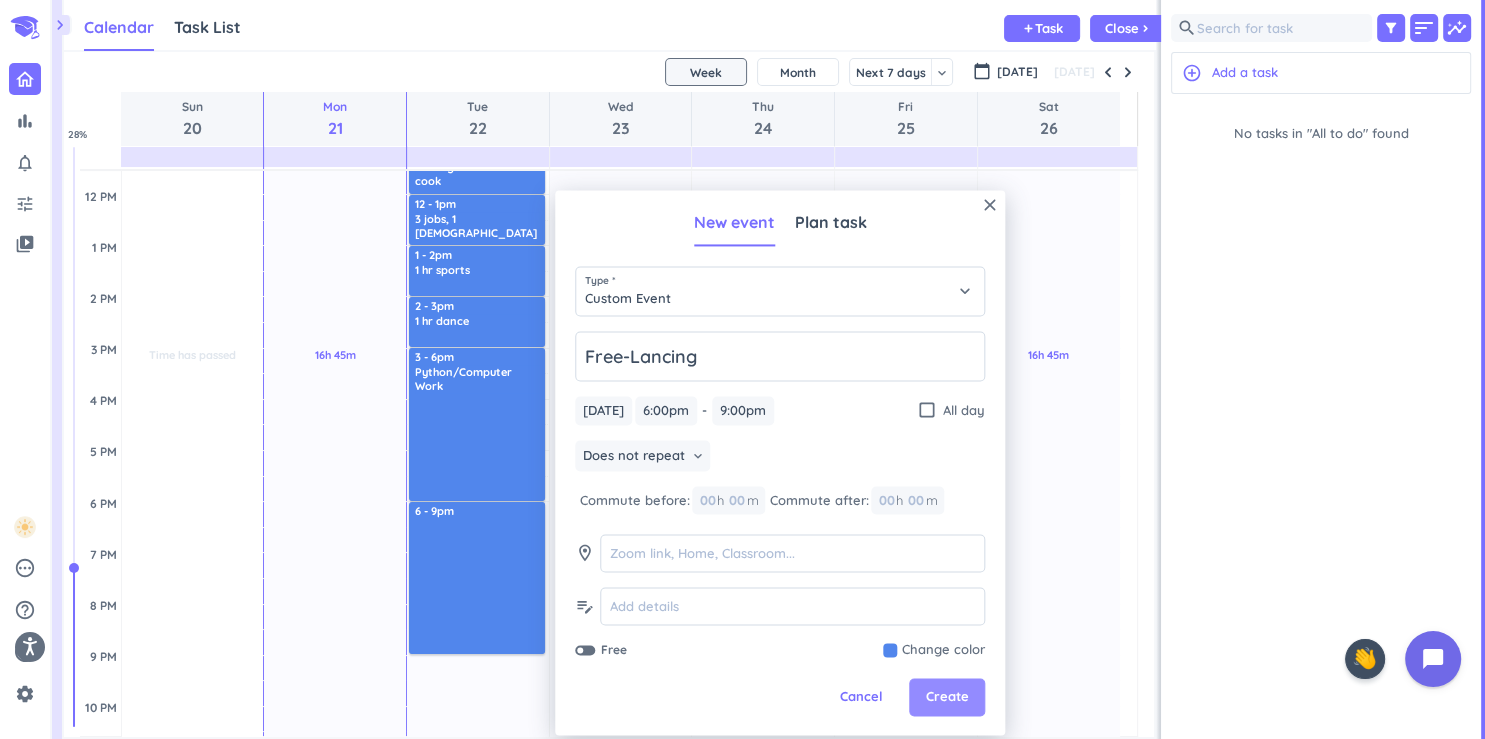 type on "Free-Lancing" 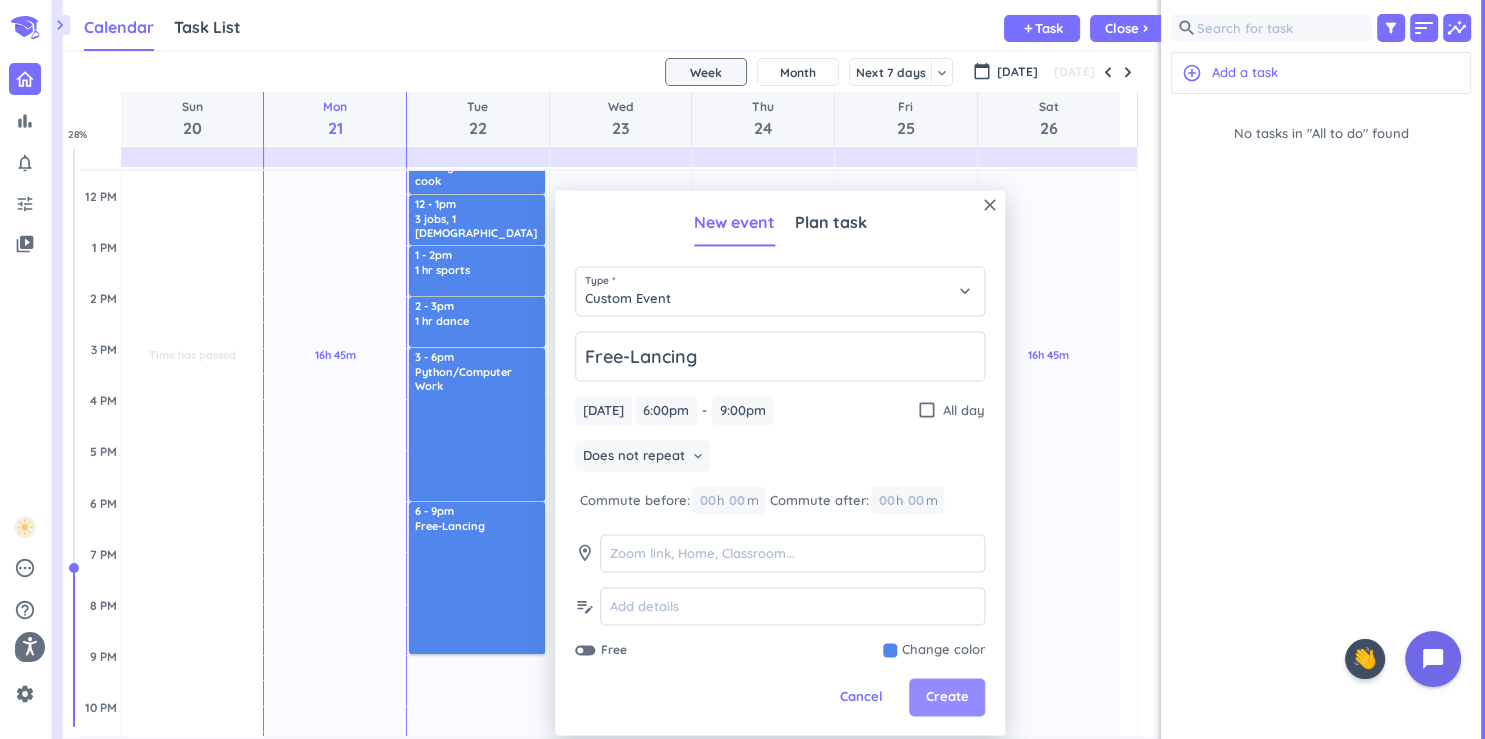 click on "Create" at bounding box center [947, 698] 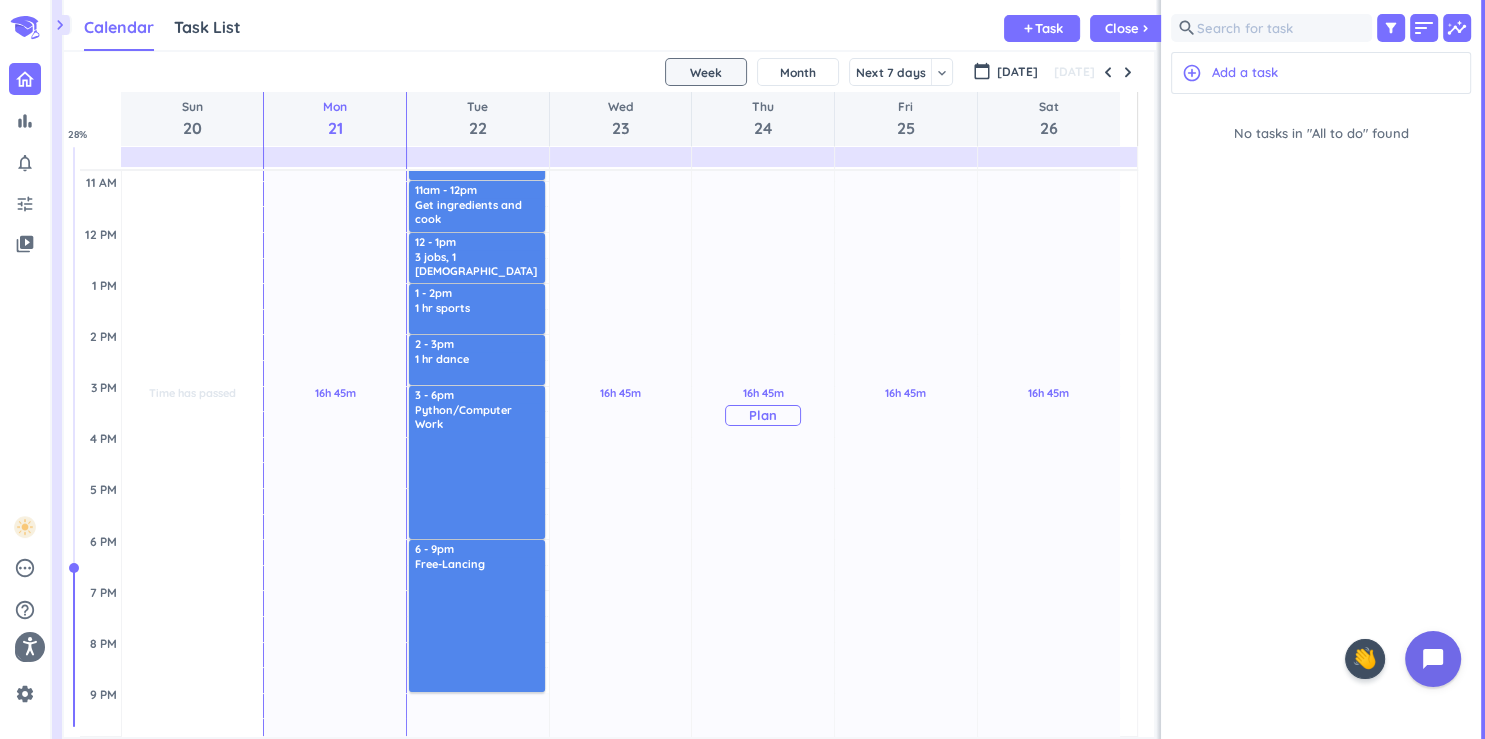 scroll, scrollTop: 347, scrollLeft: 0, axis: vertical 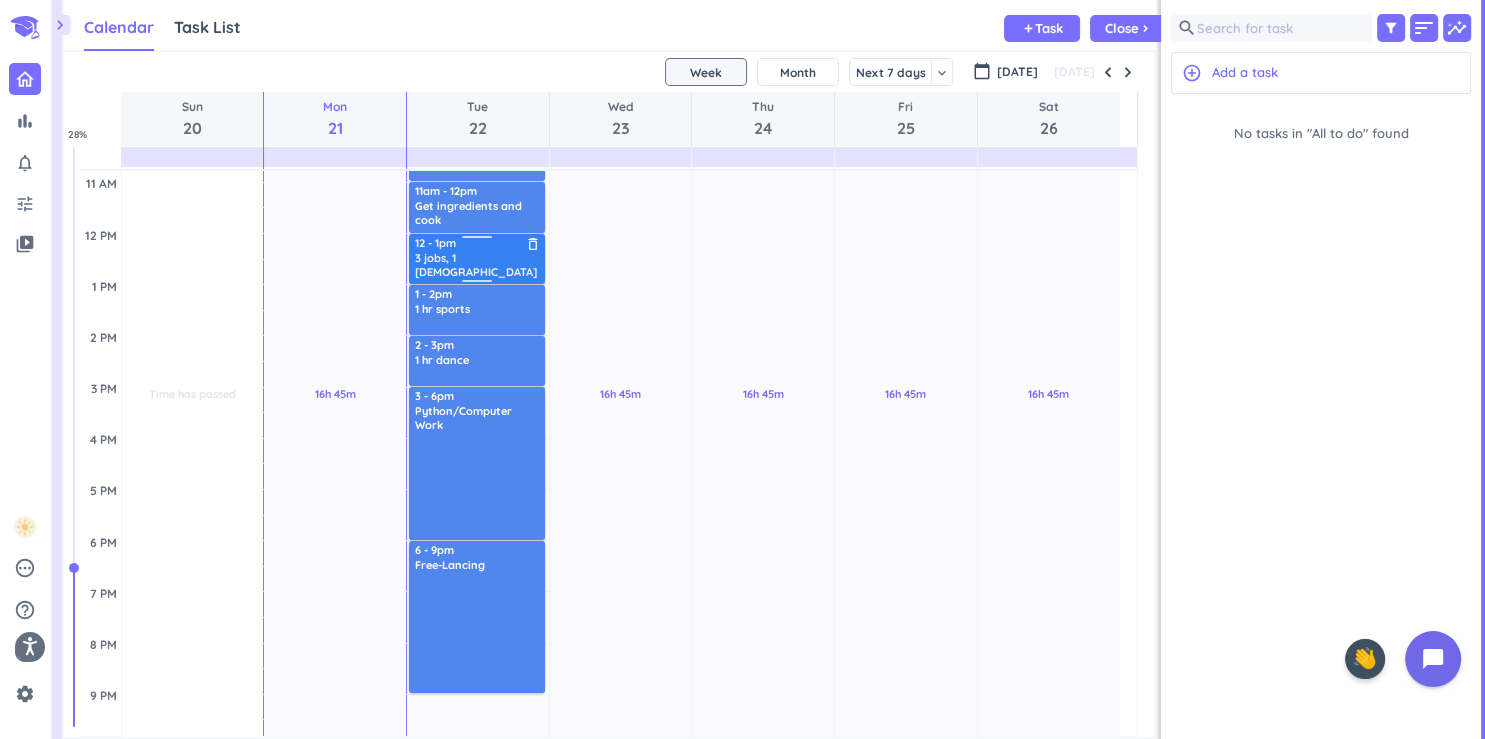 click on "12 - 1pm" at bounding box center (478, 243) 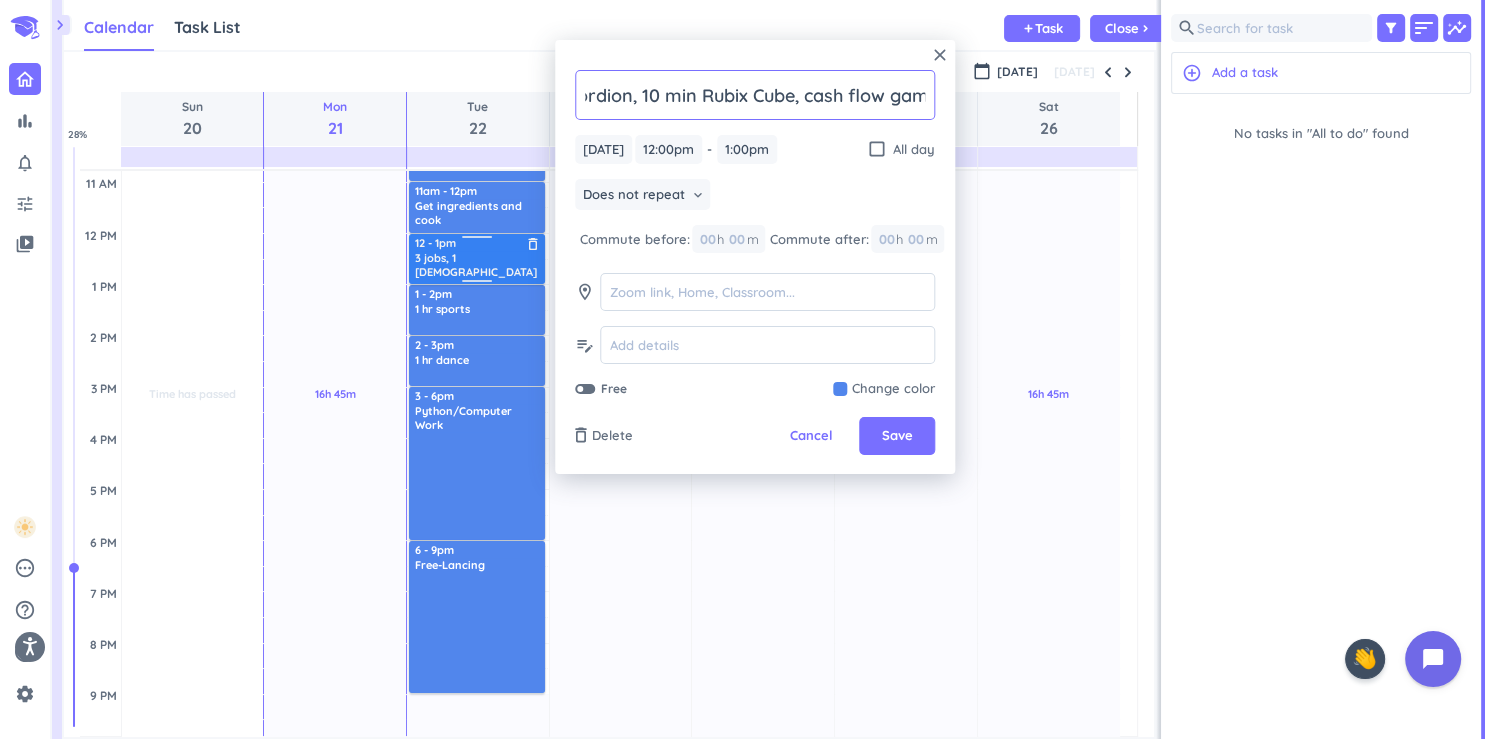 scroll, scrollTop: 0, scrollLeft: 424, axis: horizontal 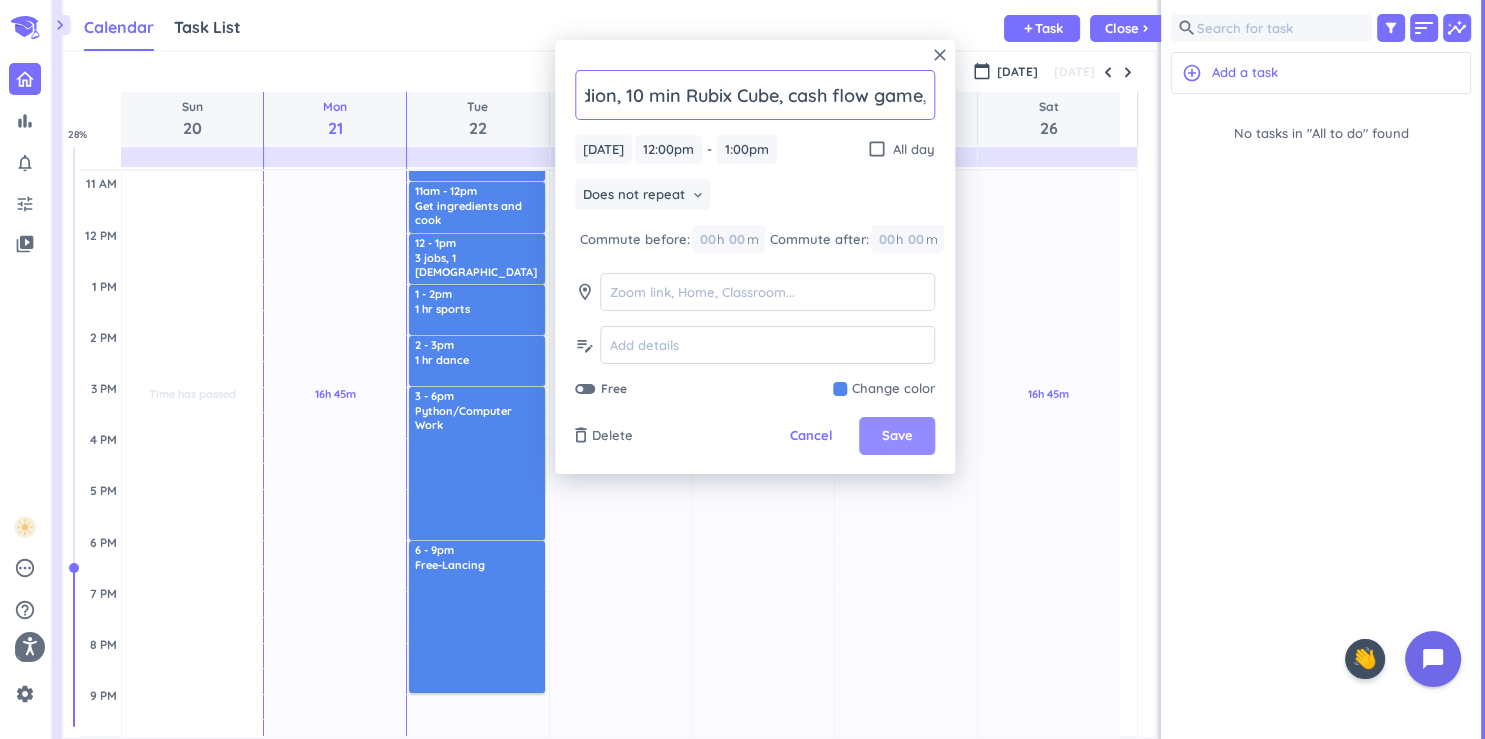 type on "3 jobs, 1 [DEMOGRAPHIC_DATA] job, piano, accordion, 10 min Rubix Cube, cash flow game, duolingo, journal" 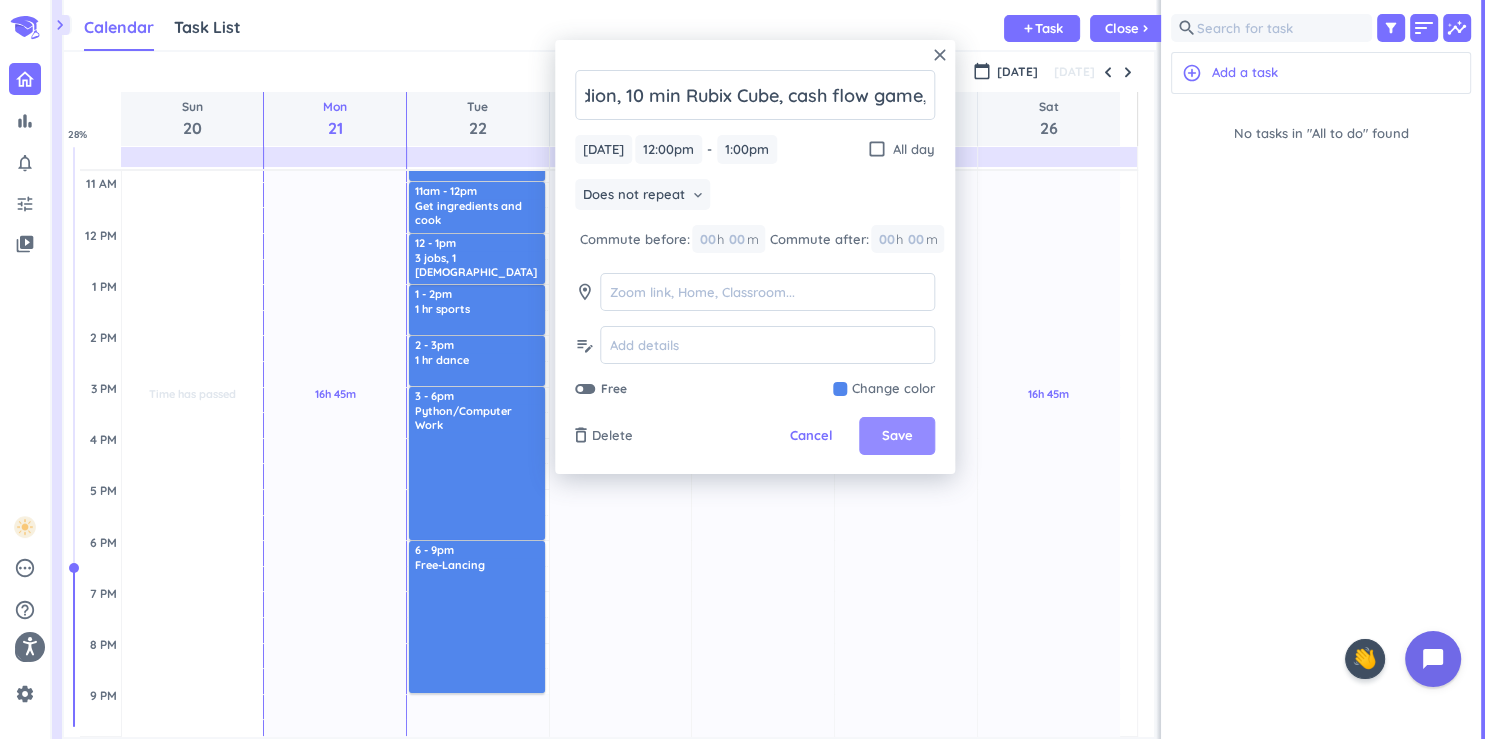 scroll, scrollTop: 0, scrollLeft: 424, axis: horizontal 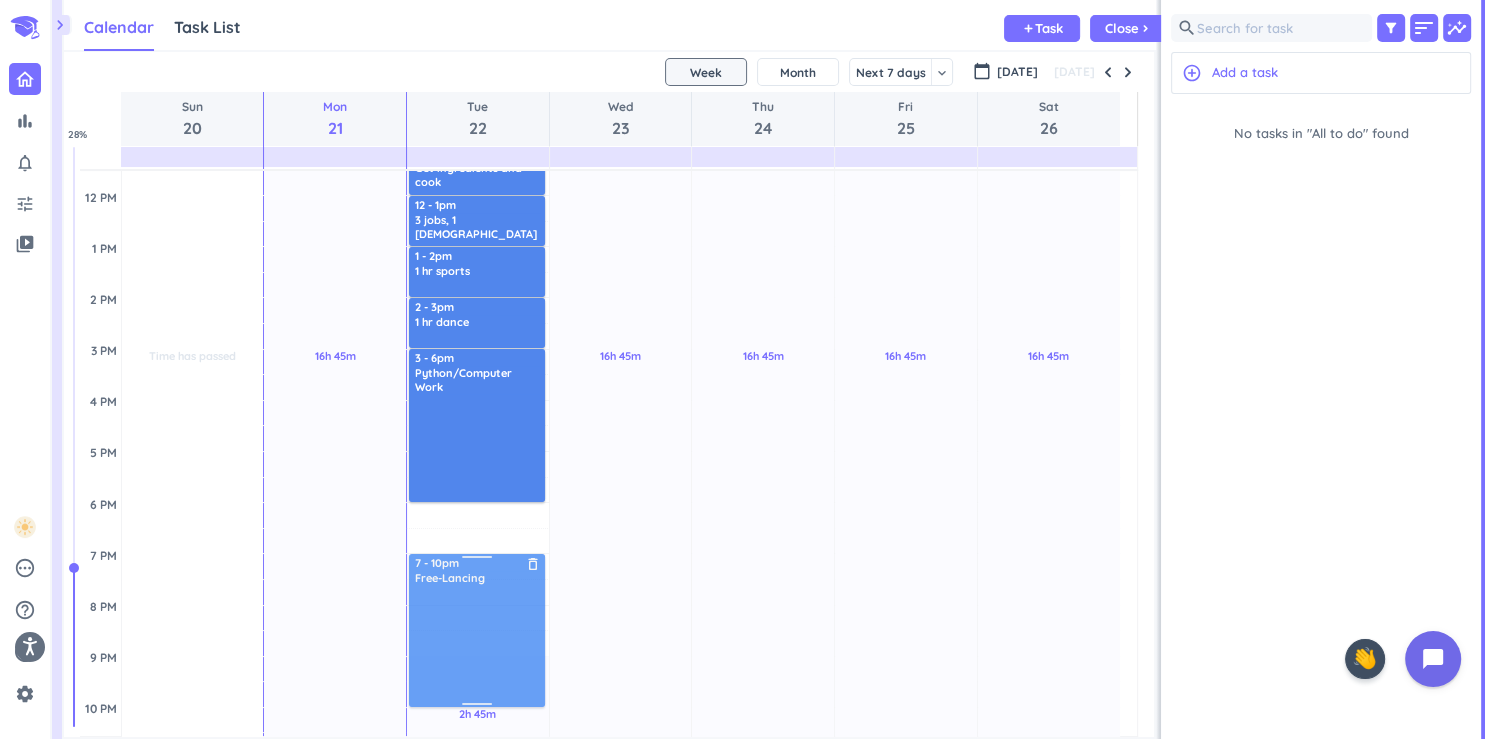 drag, startPoint x: 479, startPoint y: 574, endPoint x: 485, endPoint y: 632, distance: 58.30952 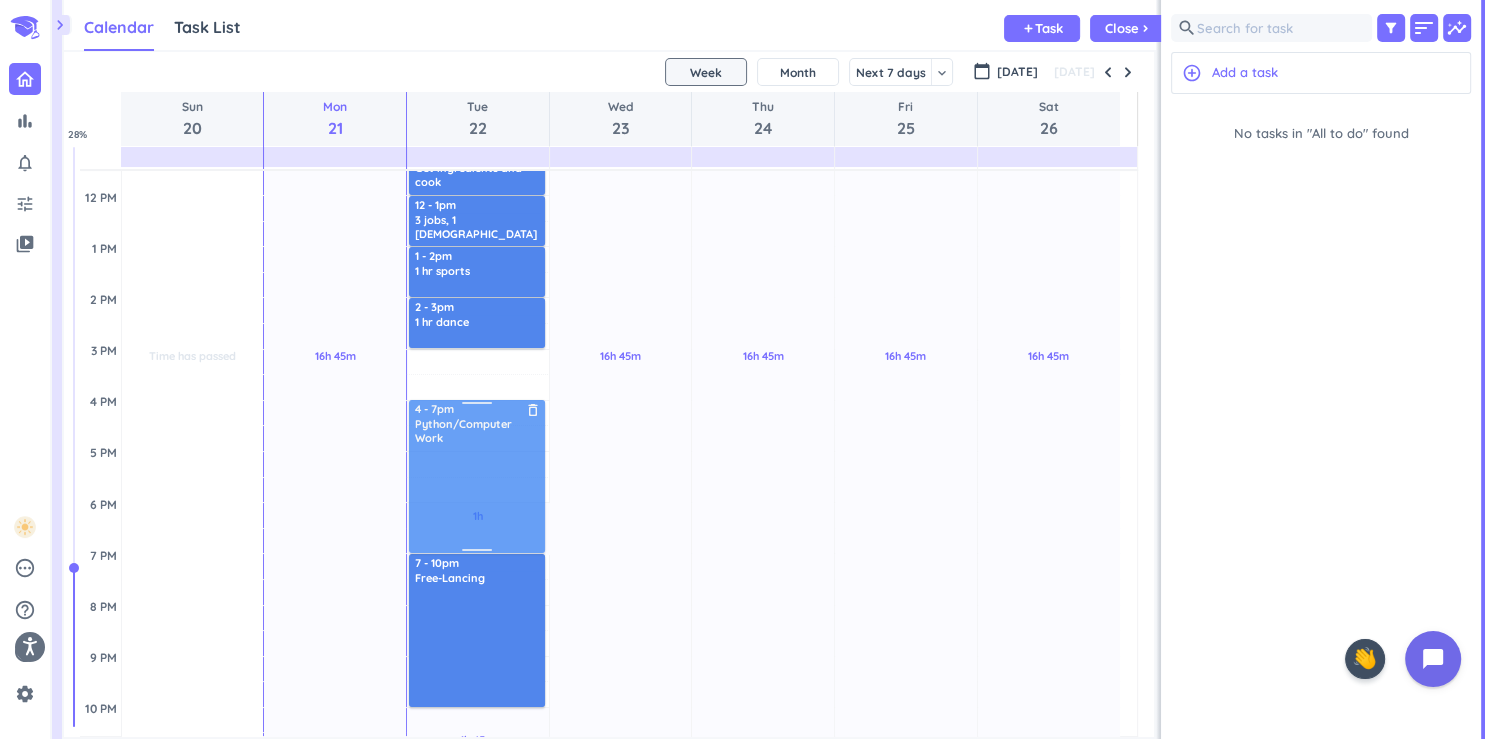 drag, startPoint x: 488, startPoint y: 481, endPoint x: 490, endPoint y: 534, distance: 53.037724 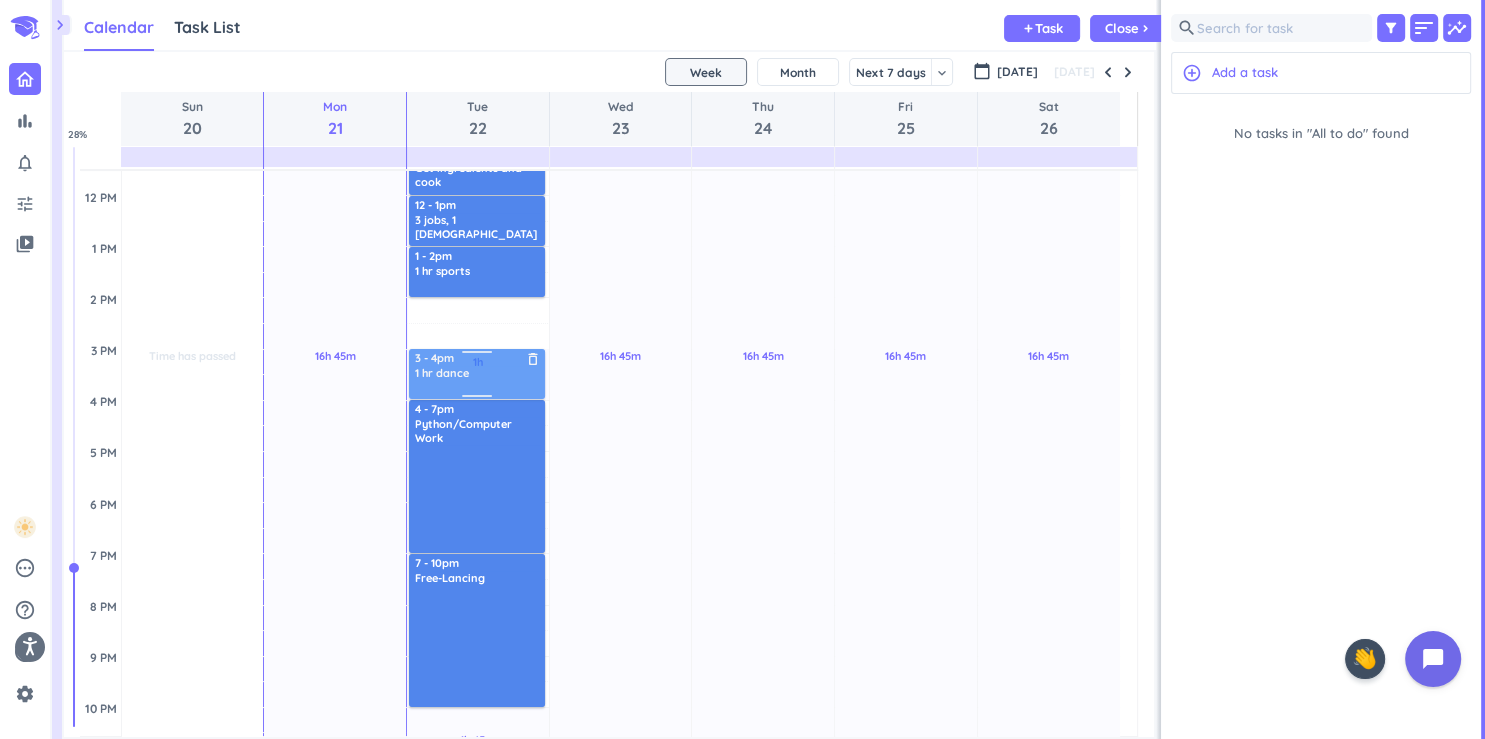 drag, startPoint x: 478, startPoint y: 322, endPoint x: 482, endPoint y: 383, distance: 61.13101 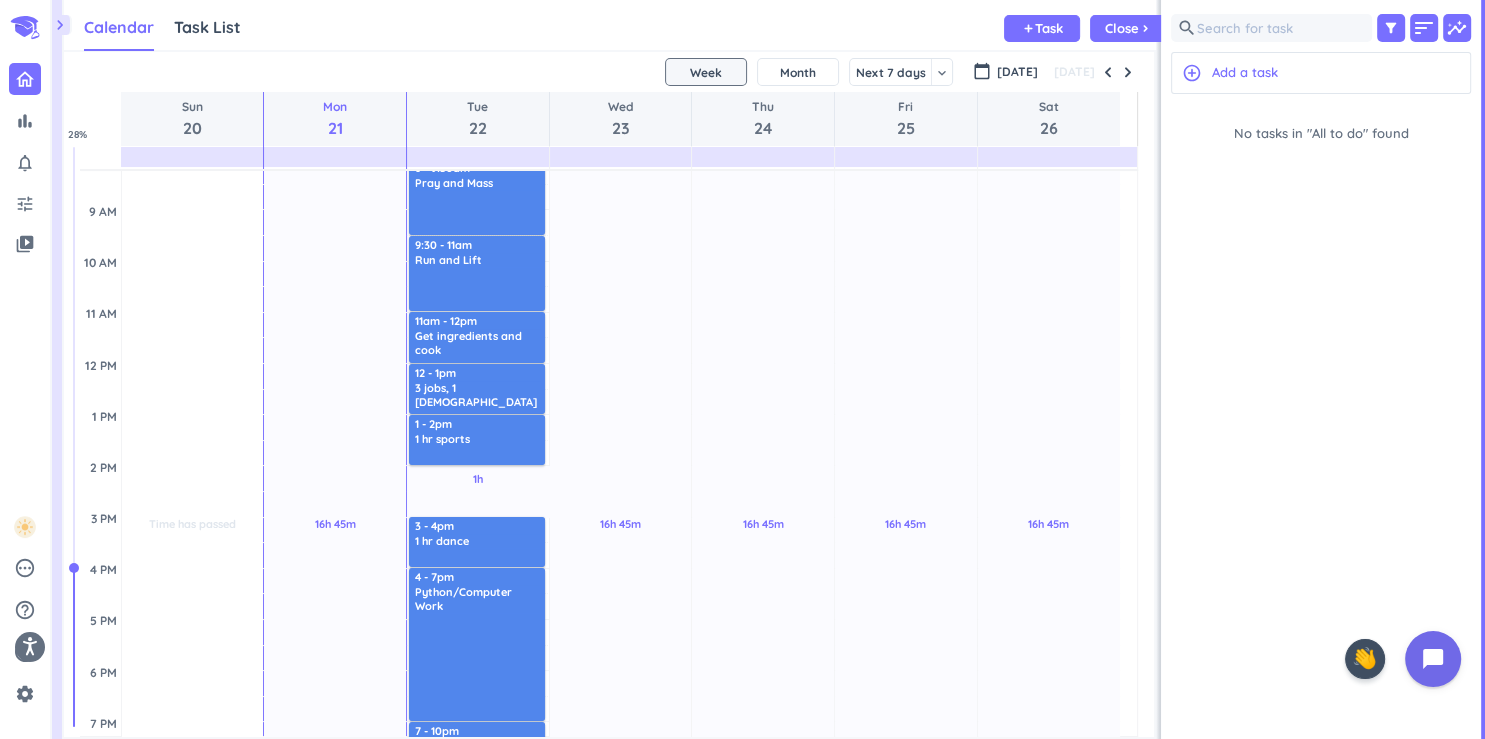 scroll, scrollTop: 216, scrollLeft: 0, axis: vertical 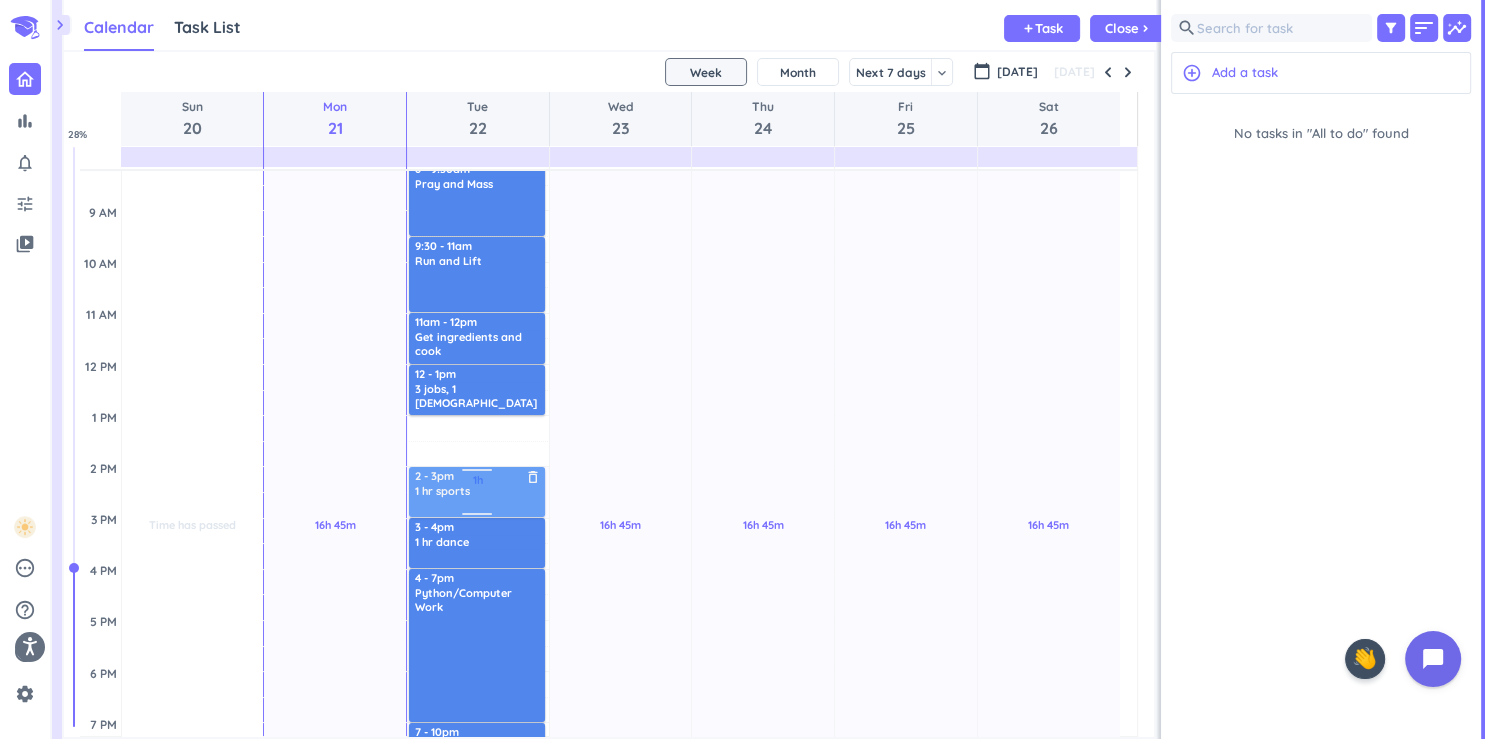 drag, startPoint x: 482, startPoint y: 441, endPoint x: 490, endPoint y: 503, distance: 62.514 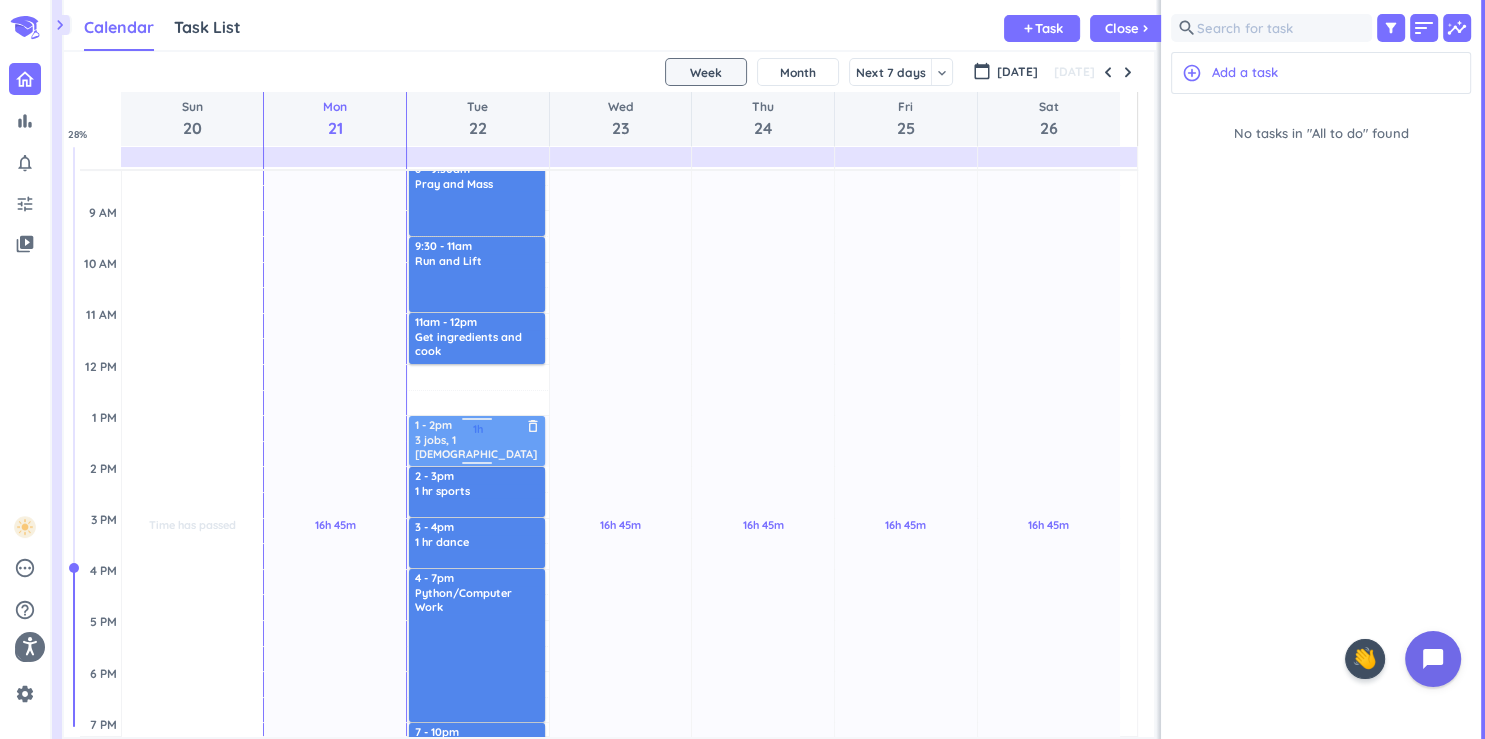 drag, startPoint x: 490, startPoint y: 393, endPoint x: 493, endPoint y: 432, distance: 39.115215 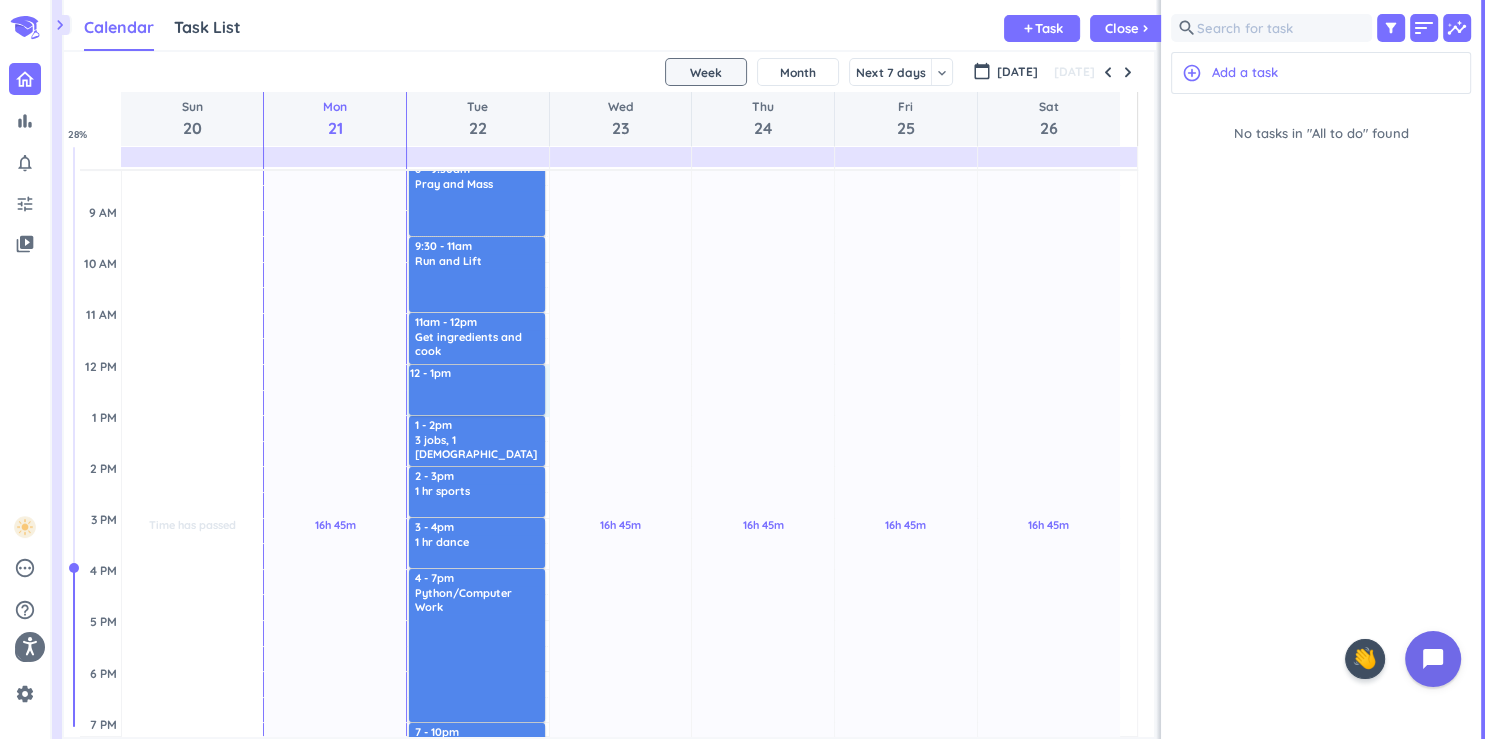 drag, startPoint x: 419, startPoint y: 367, endPoint x: 426, endPoint y: 412, distance: 45.54119 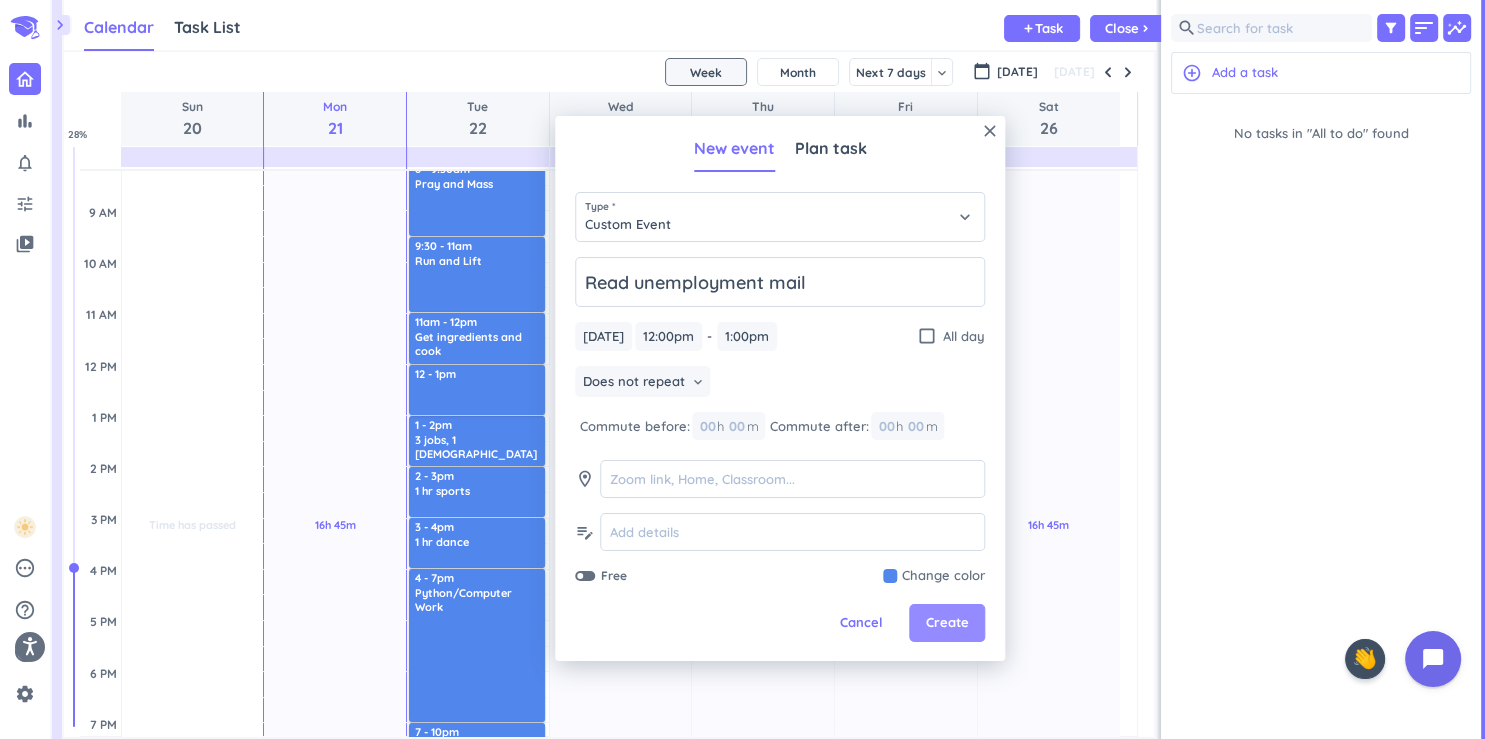 type on "Read unemployment mail" 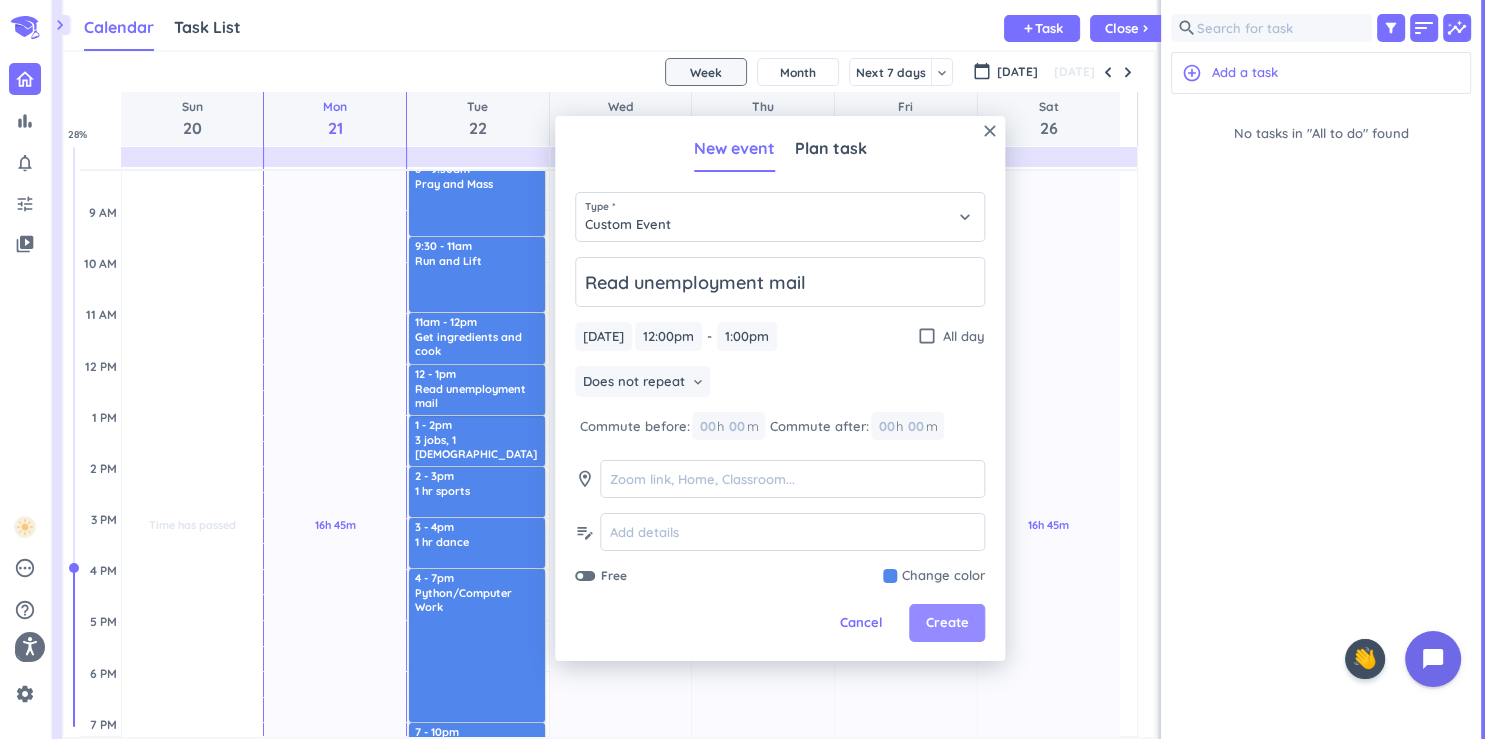 click on "Create" at bounding box center (947, 623) 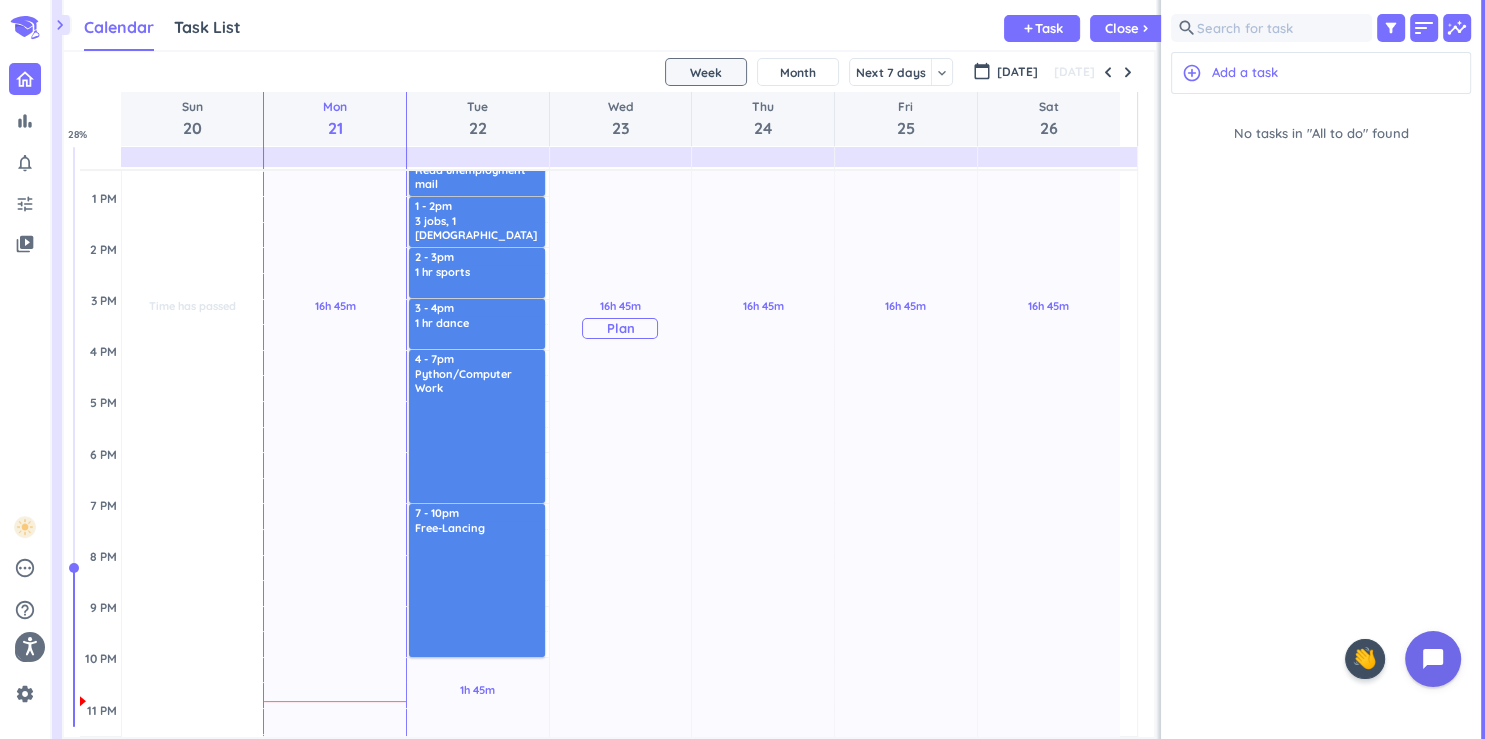 scroll, scrollTop: 447, scrollLeft: 0, axis: vertical 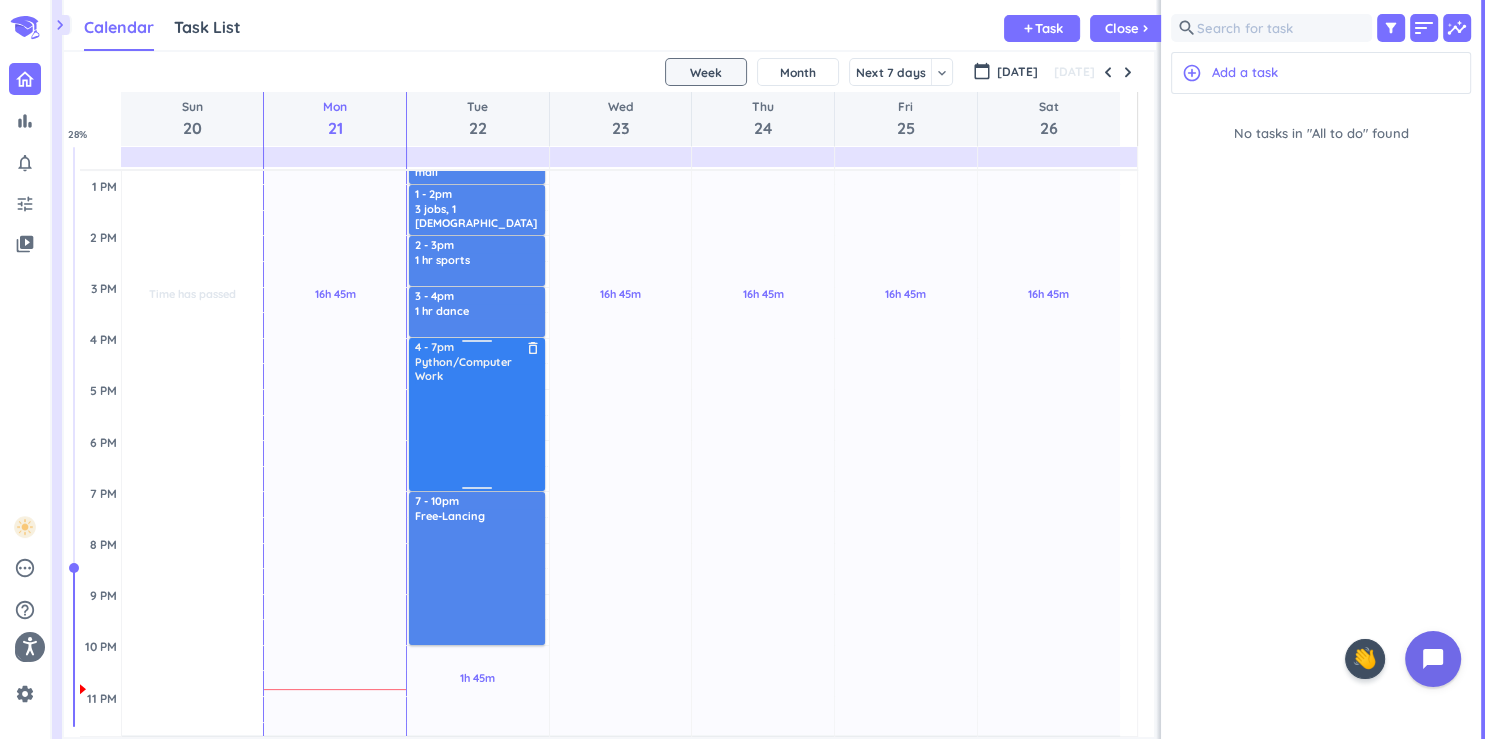 click at bounding box center [478, 436] 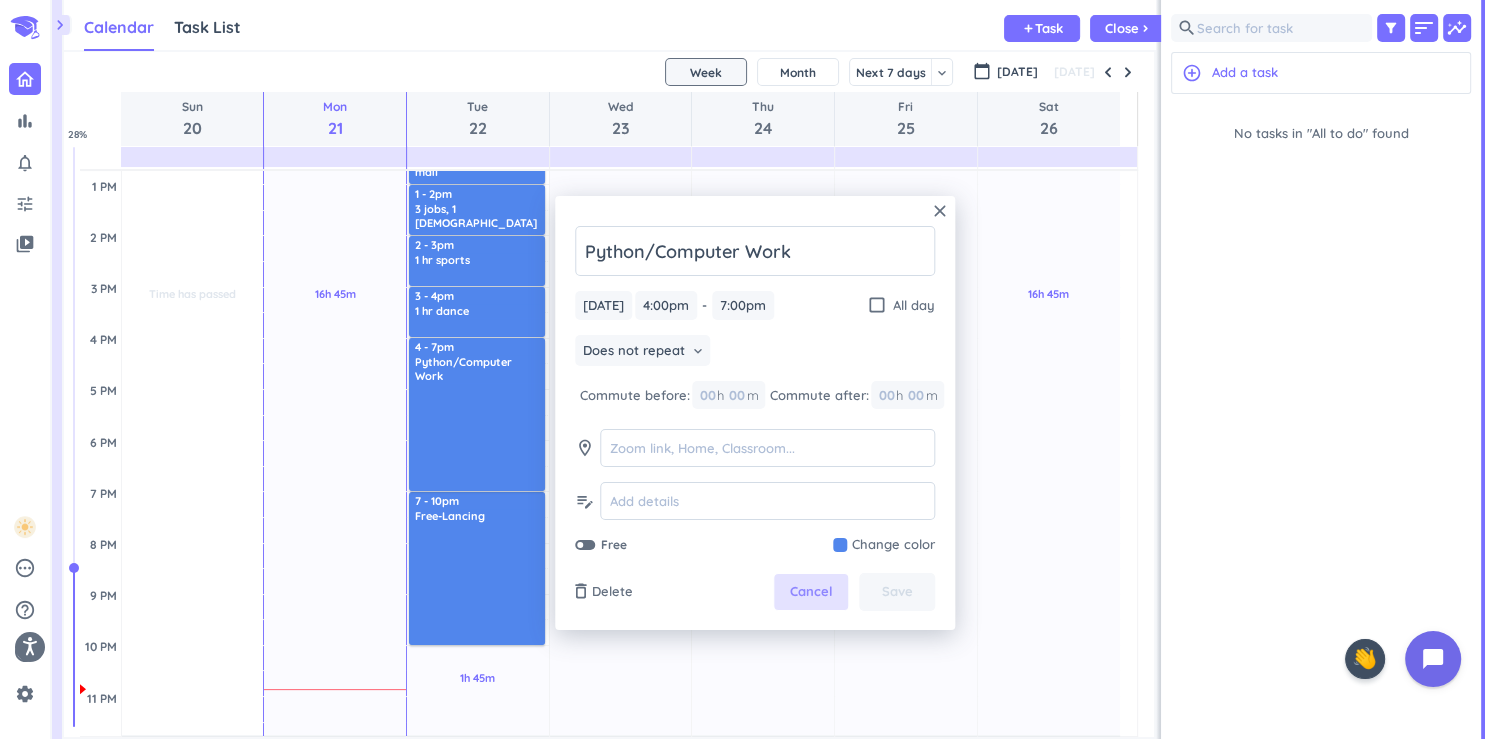 click on "Cancel" at bounding box center [811, 592] 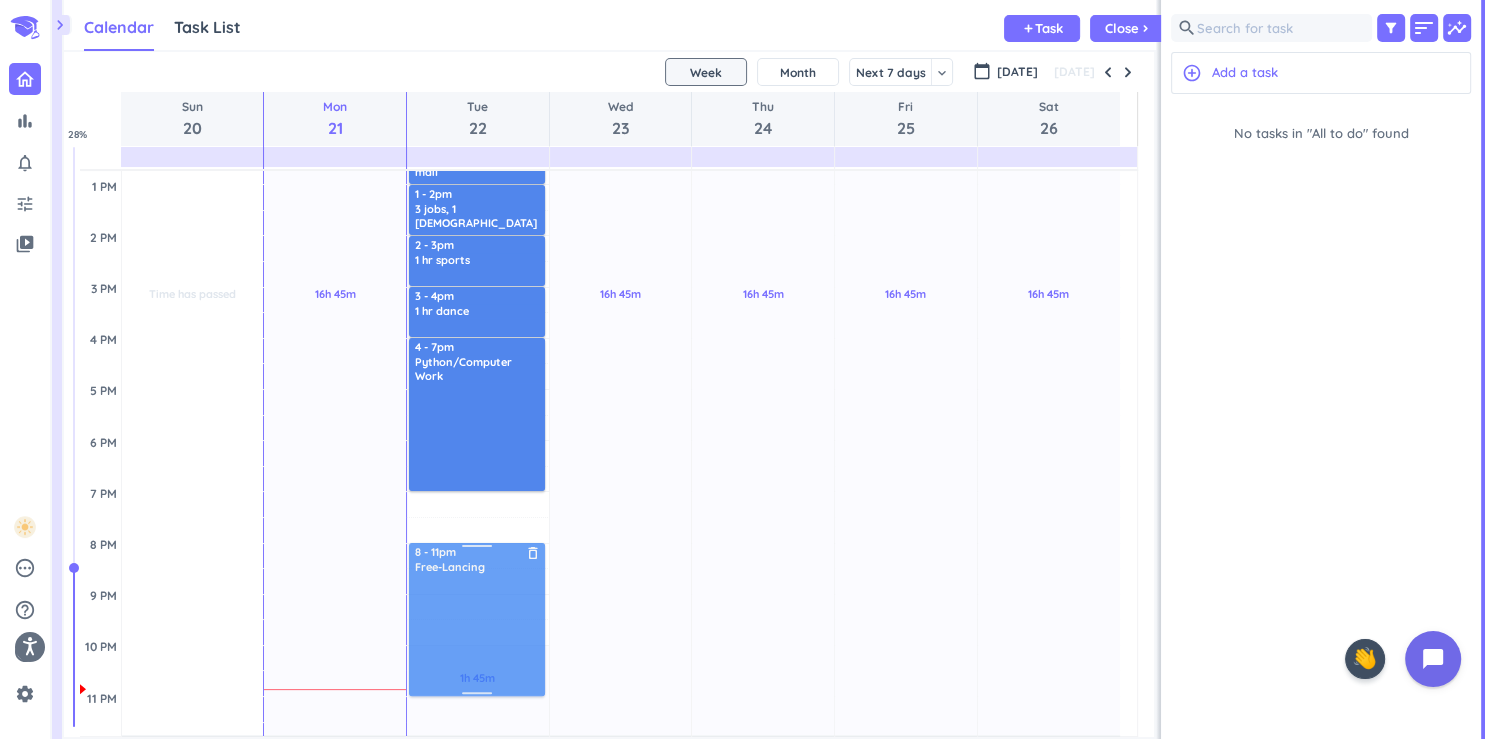 drag, startPoint x: 485, startPoint y: 573, endPoint x: 485, endPoint y: 616, distance: 43 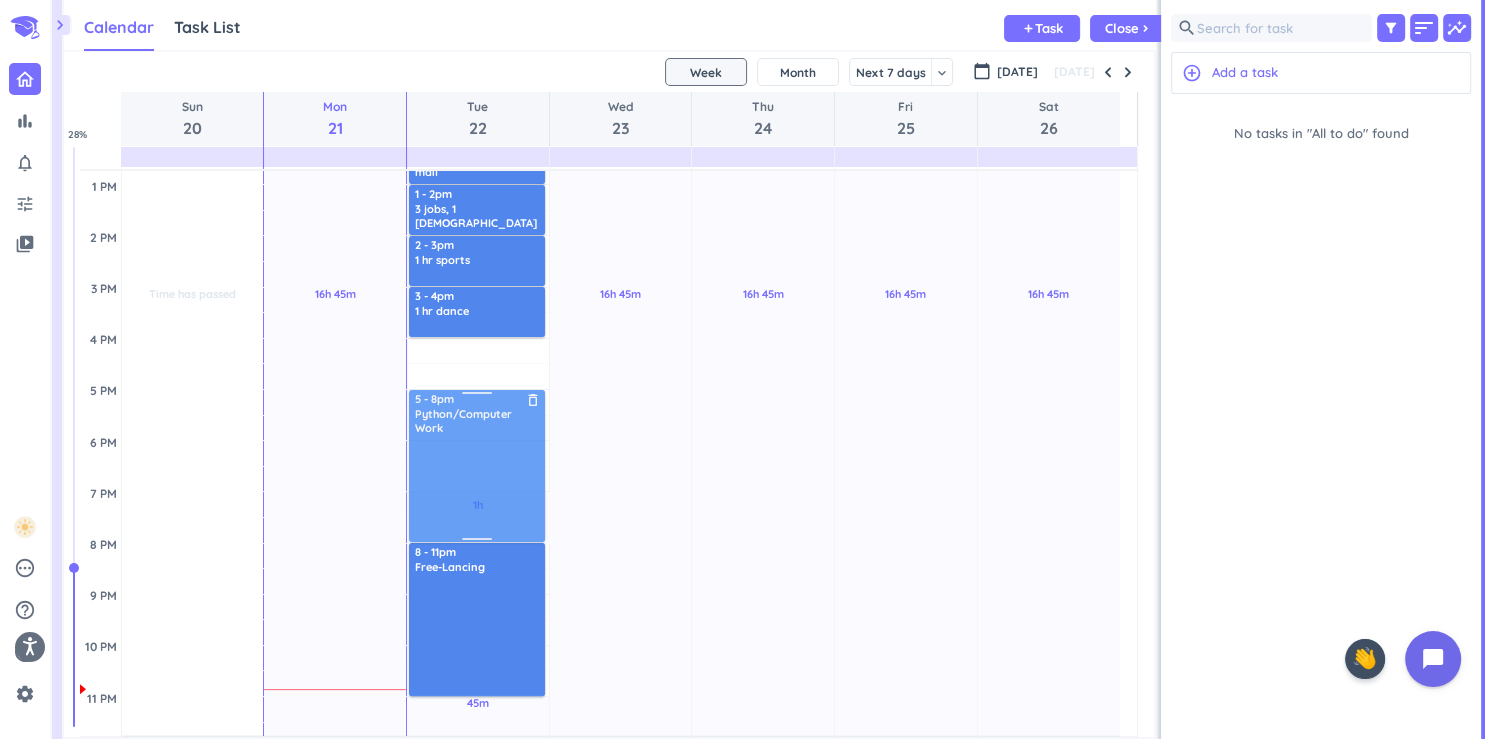 click on "1h  Past due Plan 45m Past due Plan Adjust Awake Time Adjust Awake Time 6 - 8am Bible, 10 pgs book, 10 pgs FIN delete_outline priority_high 8 - 9:30am Pray and Mass delete_outline 9:30 - 11am Run and Lift delete_outline 11am - 12pm Get ingredients and cook delete_outline 12 - 1pm Read unemployment mail delete_outline 1 - 2pm 3 jobs, 1 [DEMOGRAPHIC_DATA] job, piano, accordion, 10 min Rubix Cube, cash flow game, duolingo, journal delete_outline 2 - 3pm 1 hr sports delete_outline 3 - 4pm 1 hr dance delete_outline 4 - 7pm Python/Computer Work delete_outline 8 - 11pm Free-Lancing delete_outline 5 - 8pm Python/Computer Work delete_outline" at bounding box center (478, 338) 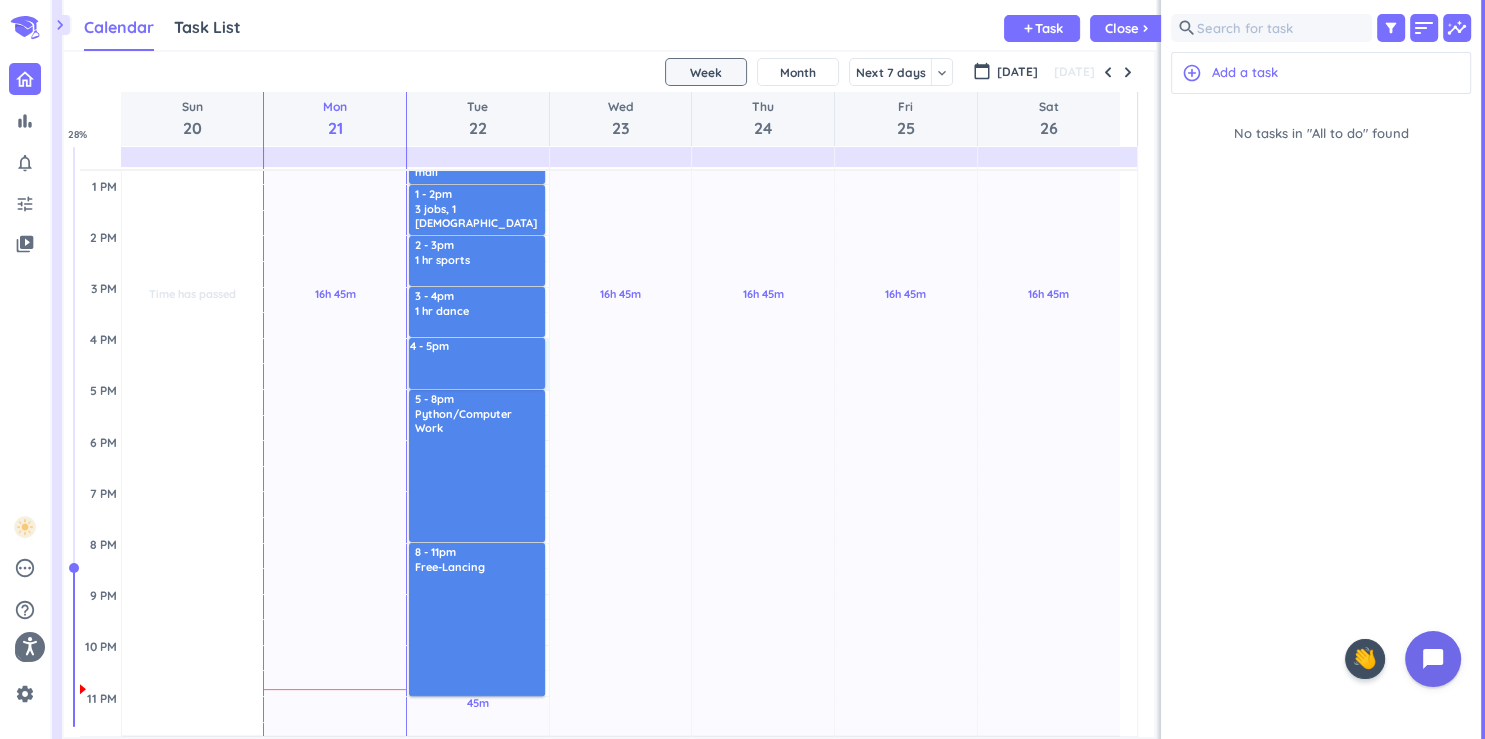 drag, startPoint x: 456, startPoint y: 340, endPoint x: 458, endPoint y: 385, distance: 45.044422 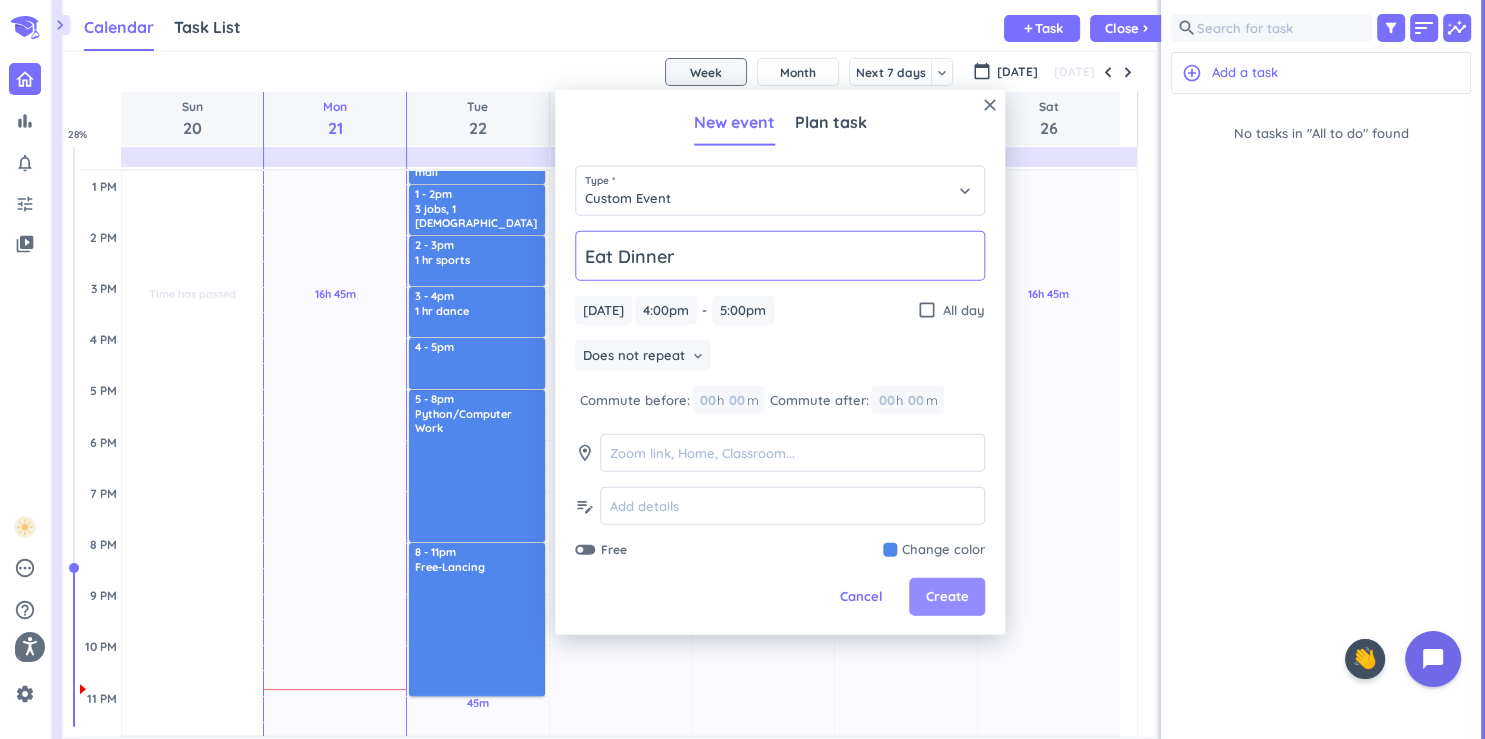 type on "Eat Dinner" 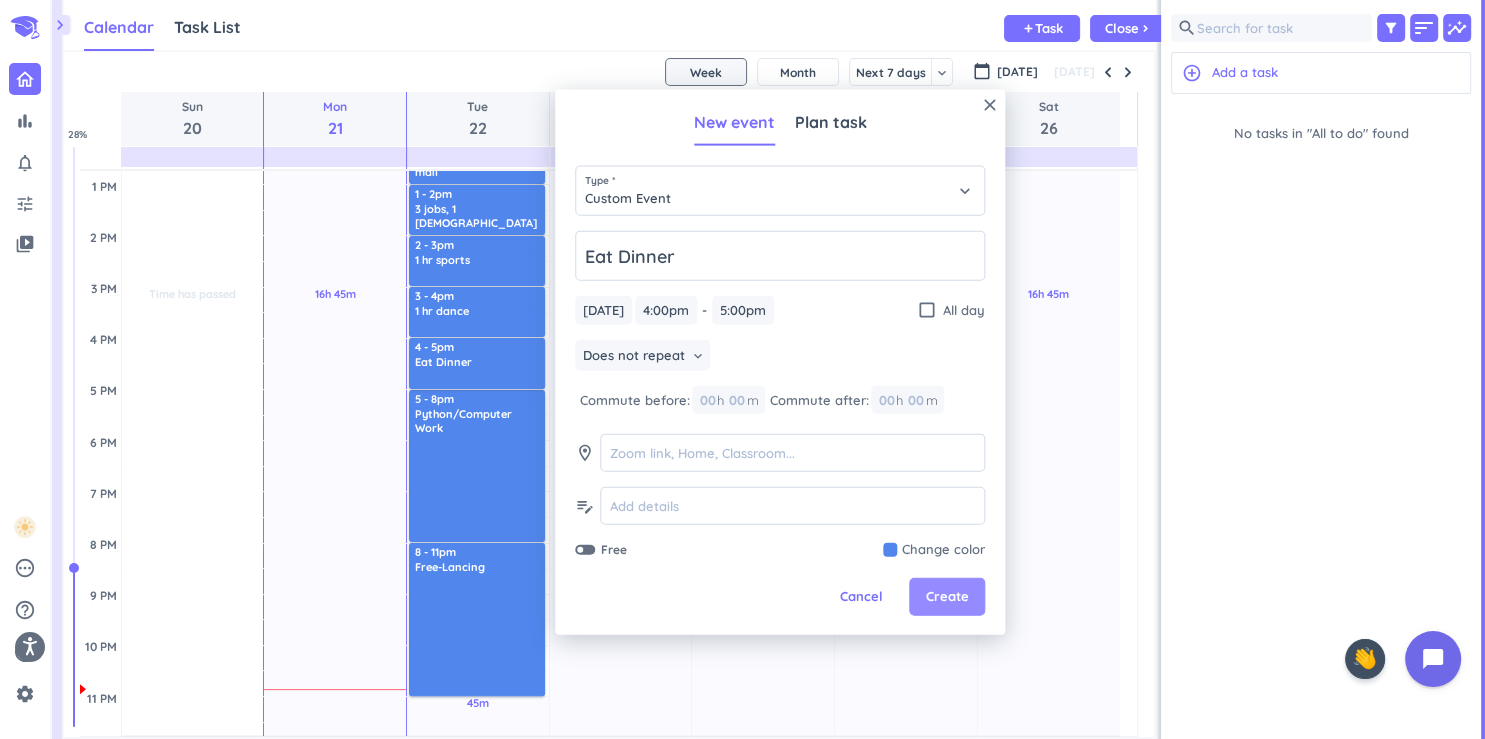 click on "Create" at bounding box center [947, 597] 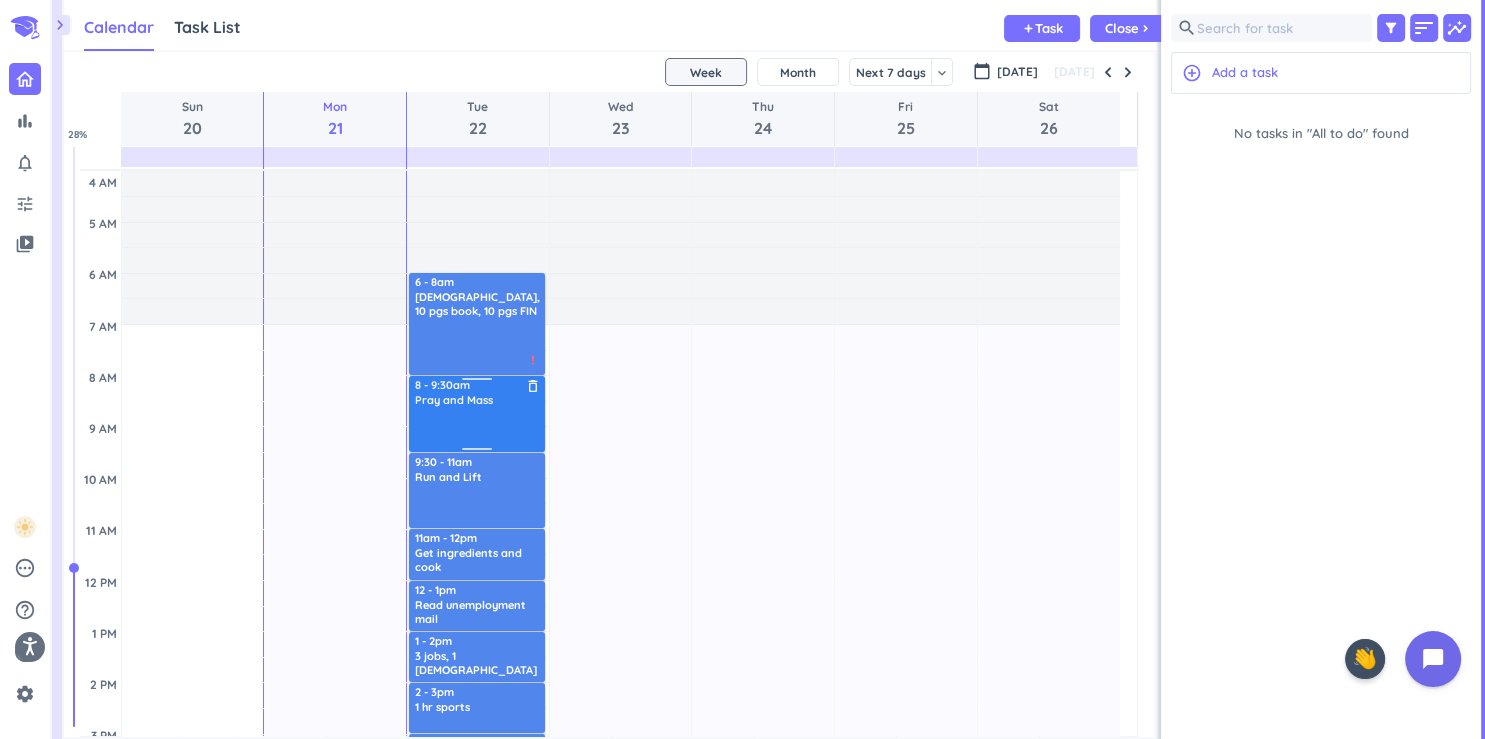 scroll, scrollTop: 6, scrollLeft: 0, axis: vertical 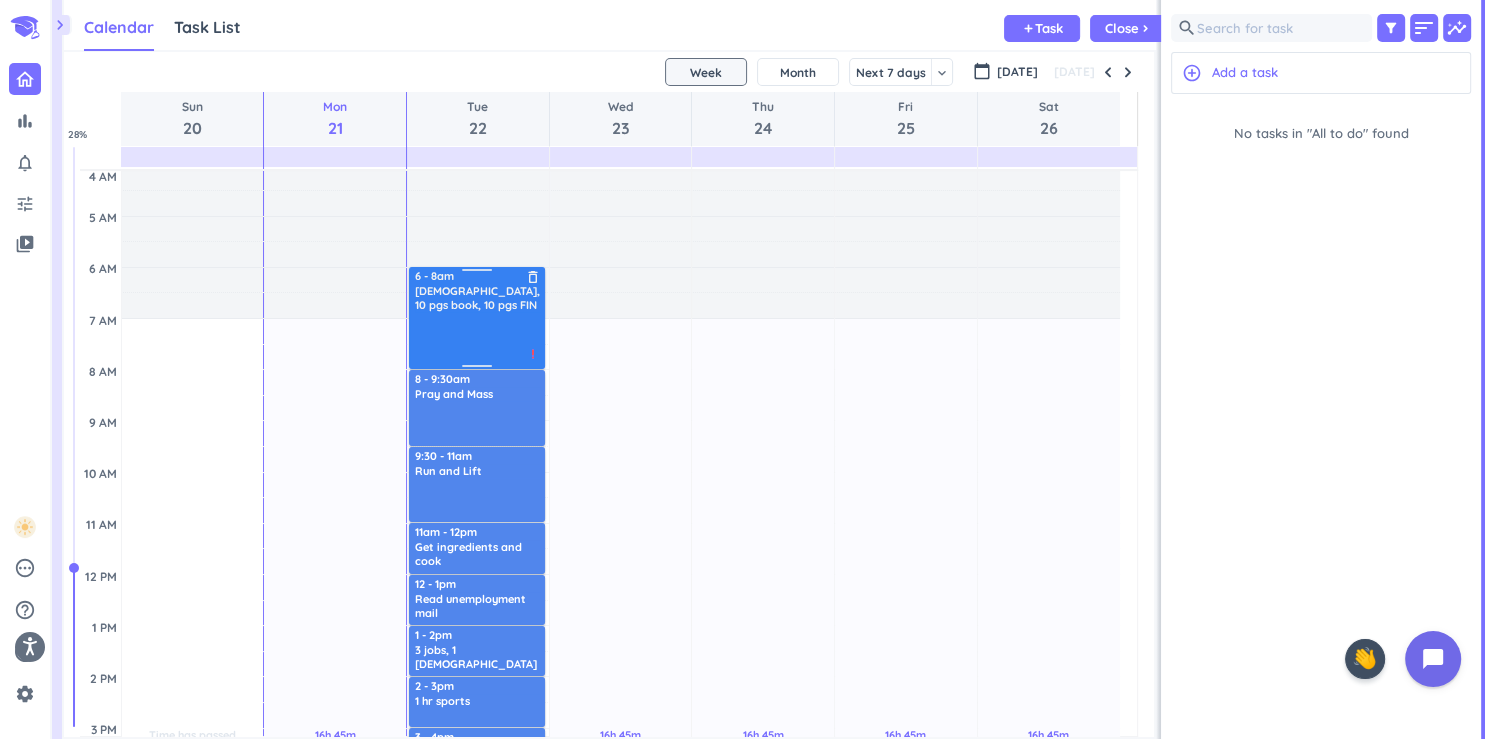 click at bounding box center [478, 339] 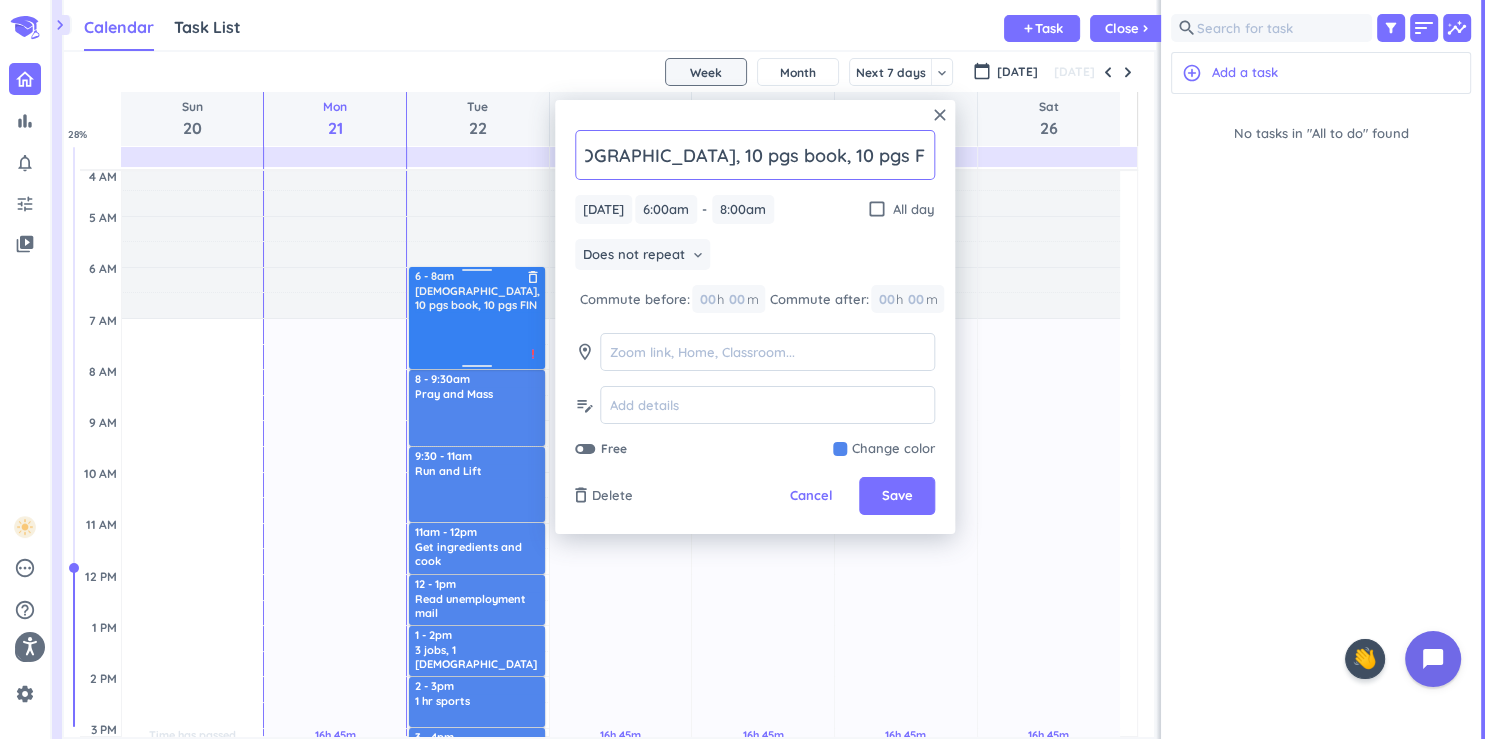 scroll, scrollTop: 0, scrollLeft: 62, axis: horizontal 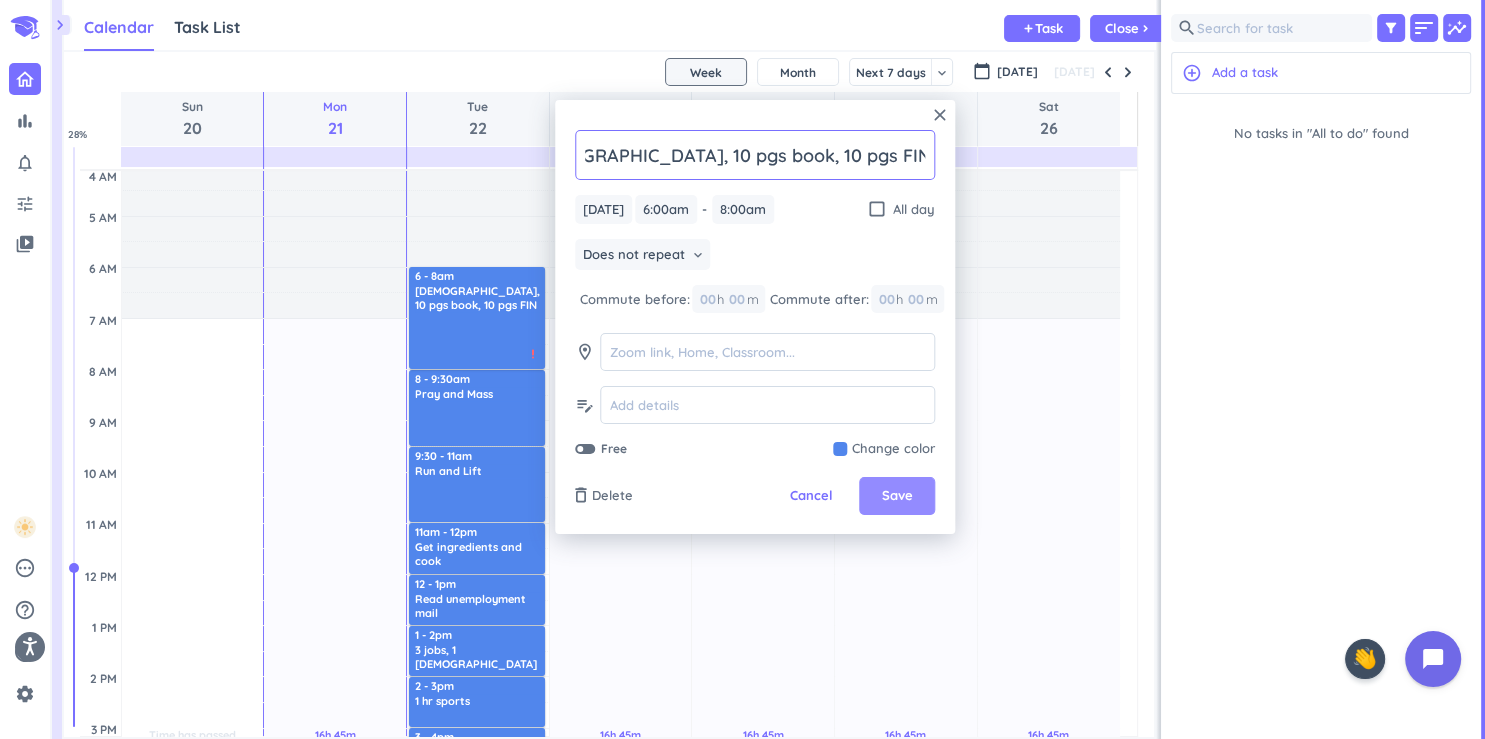 type on "[DEMOGRAPHIC_DATA], 10 pgs book, 10 pgs FIN, clean email feed" 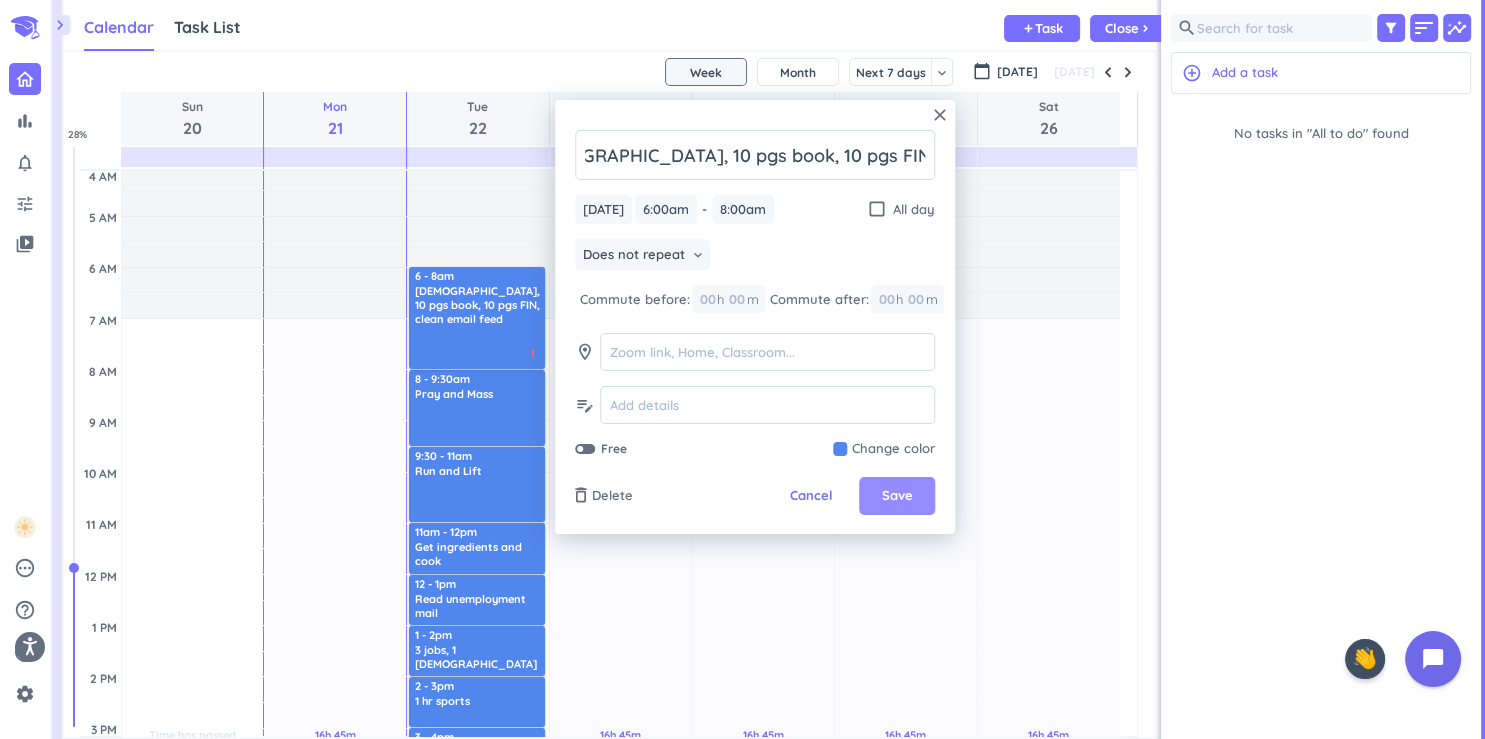 scroll, scrollTop: 0, scrollLeft: 62, axis: horizontal 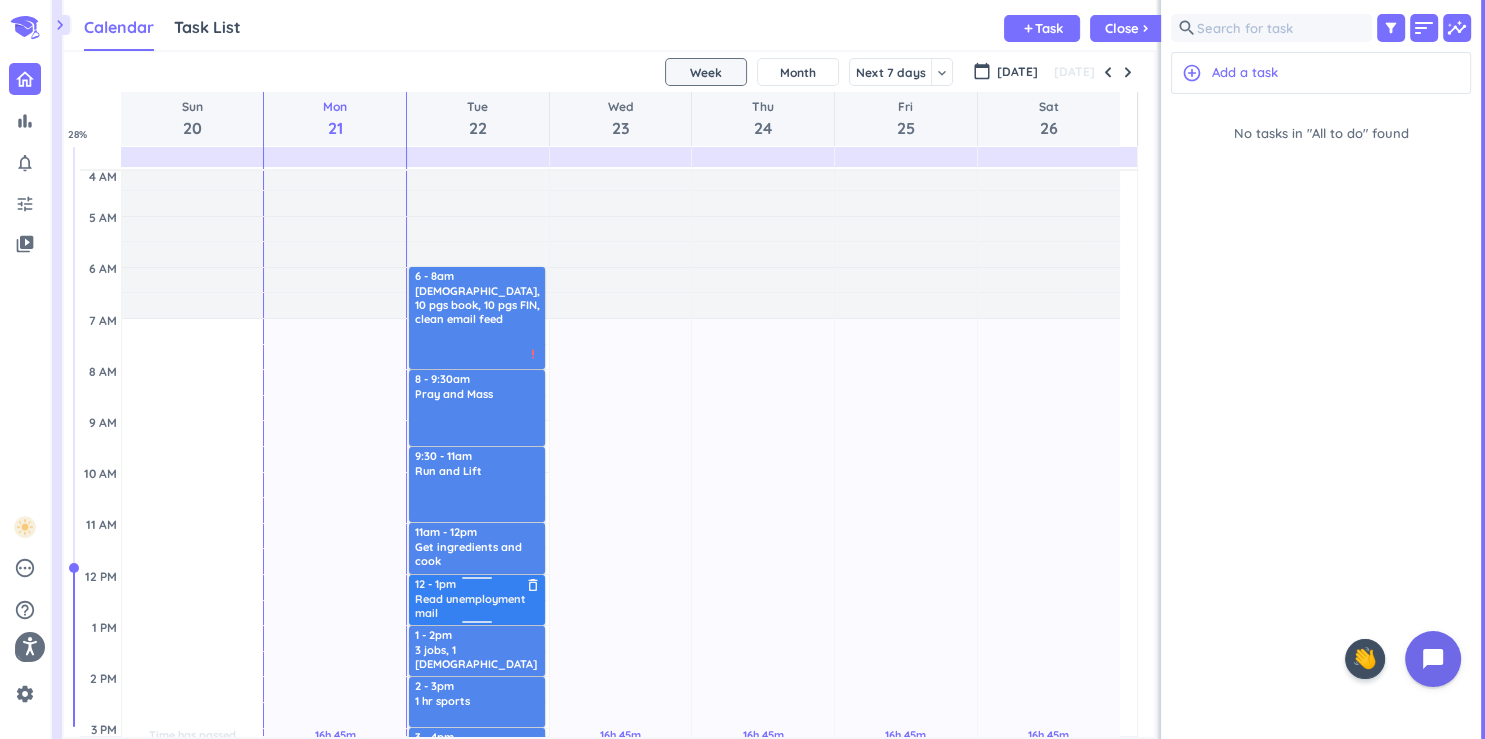 click on "Read unemployment mail" at bounding box center [478, 606] 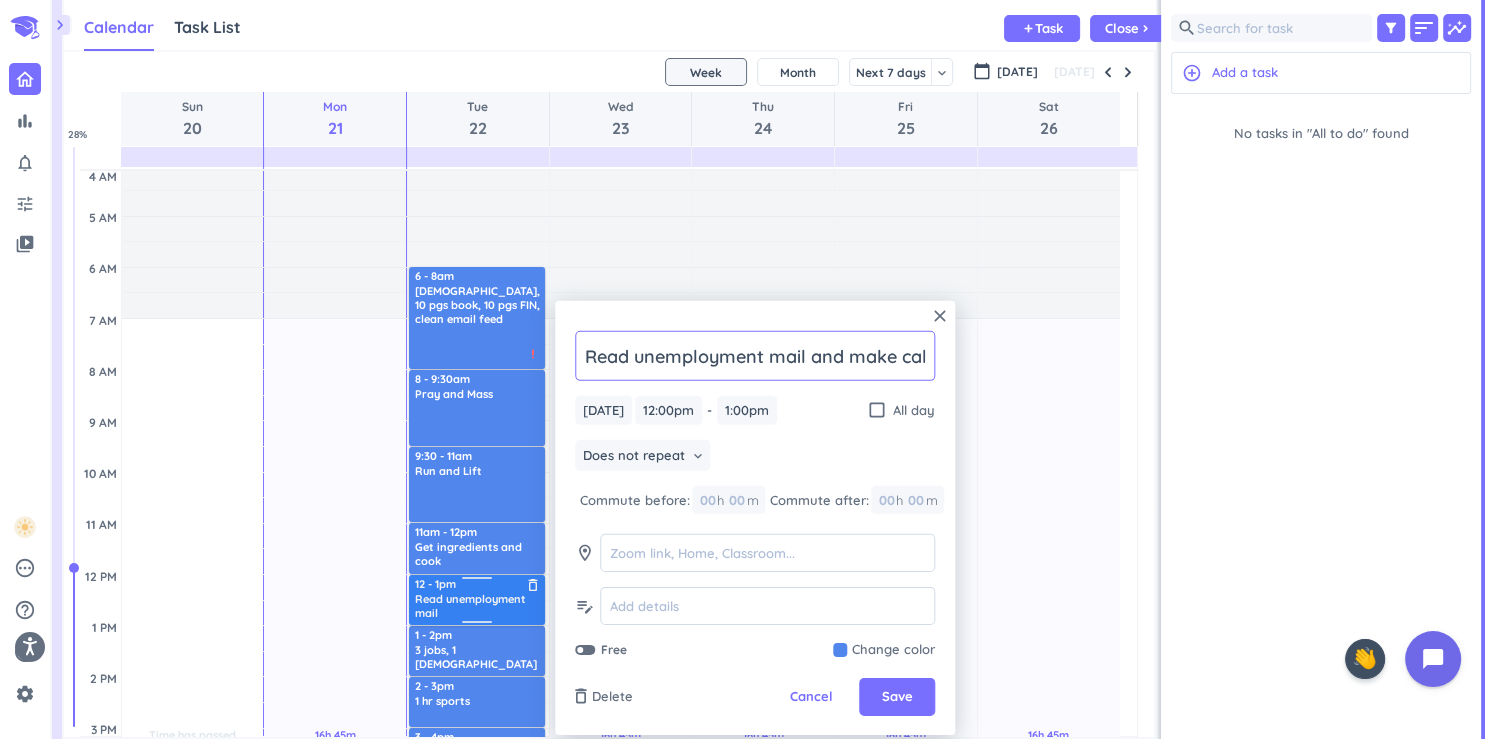 scroll, scrollTop: 0, scrollLeft: 6, axis: horizontal 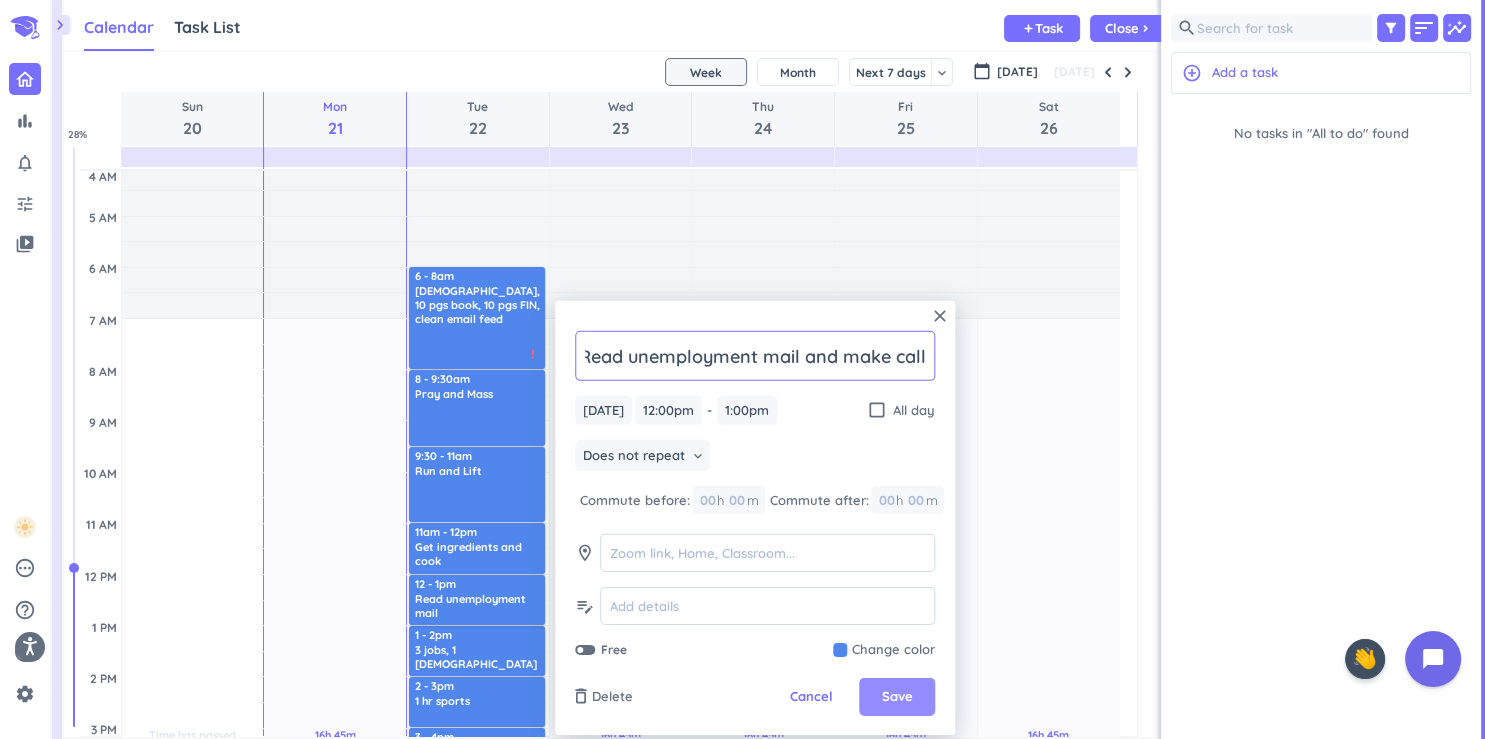 type on "Read unemployment mail and make call" 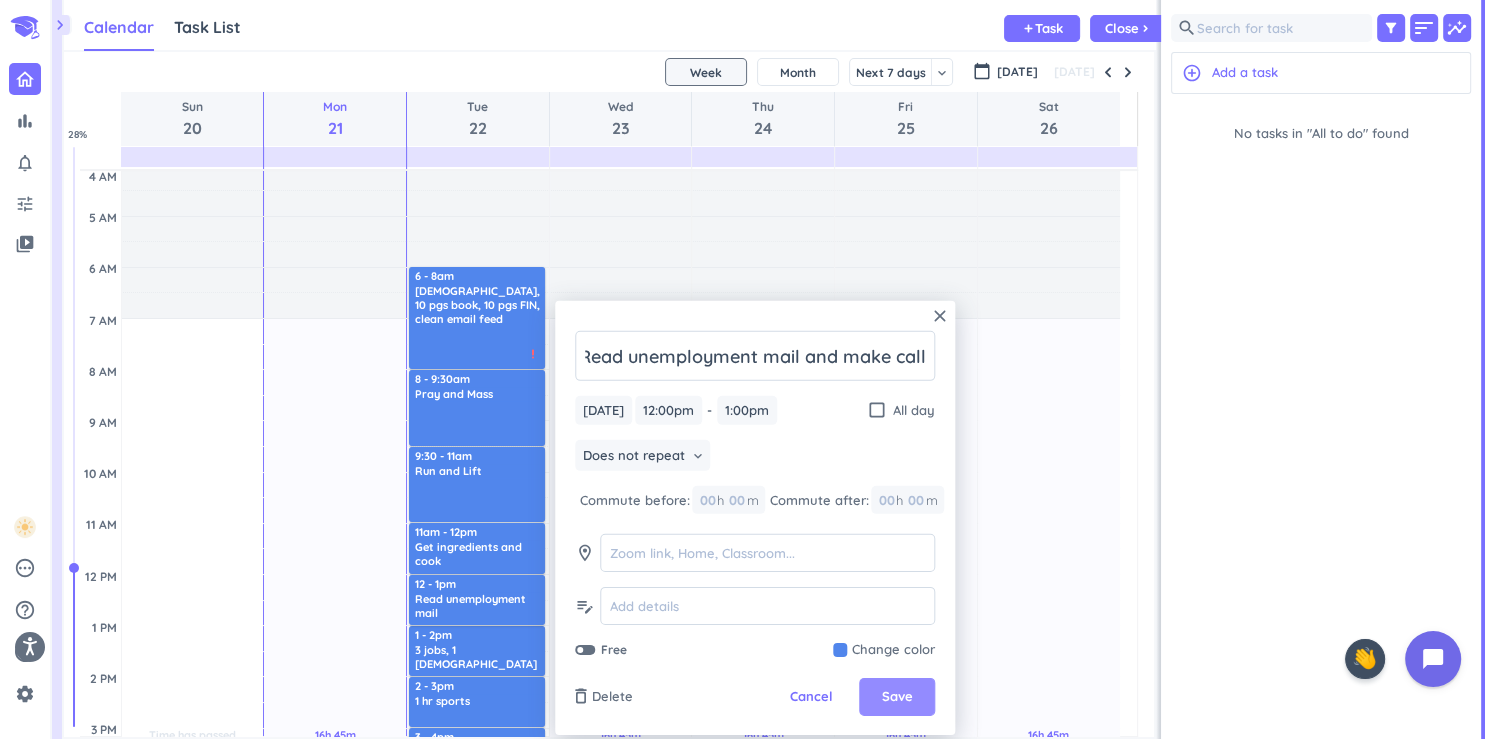 scroll, scrollTop: 0, scrollLeft: 6, axis: horizontal 